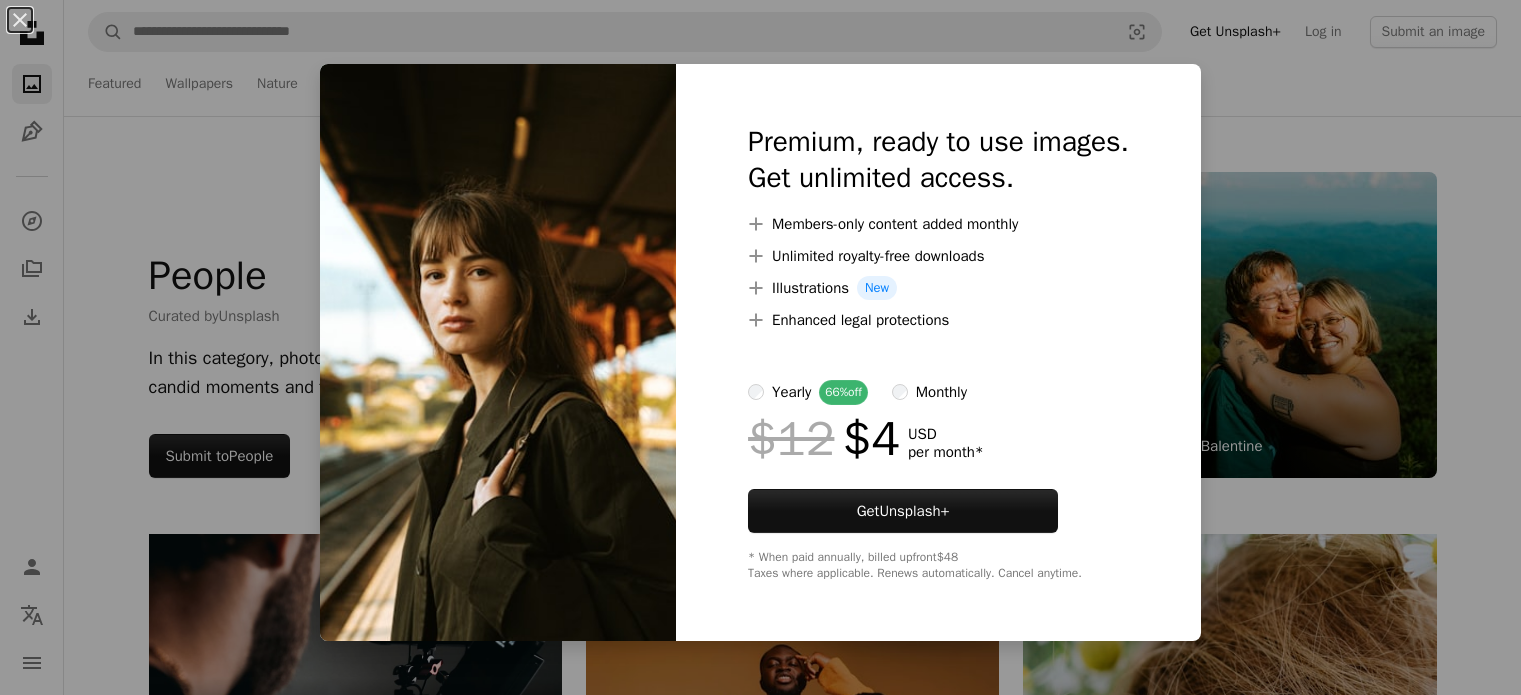 scroll, scrollTop: 7305, scrollLeft: 0, axis: vertical 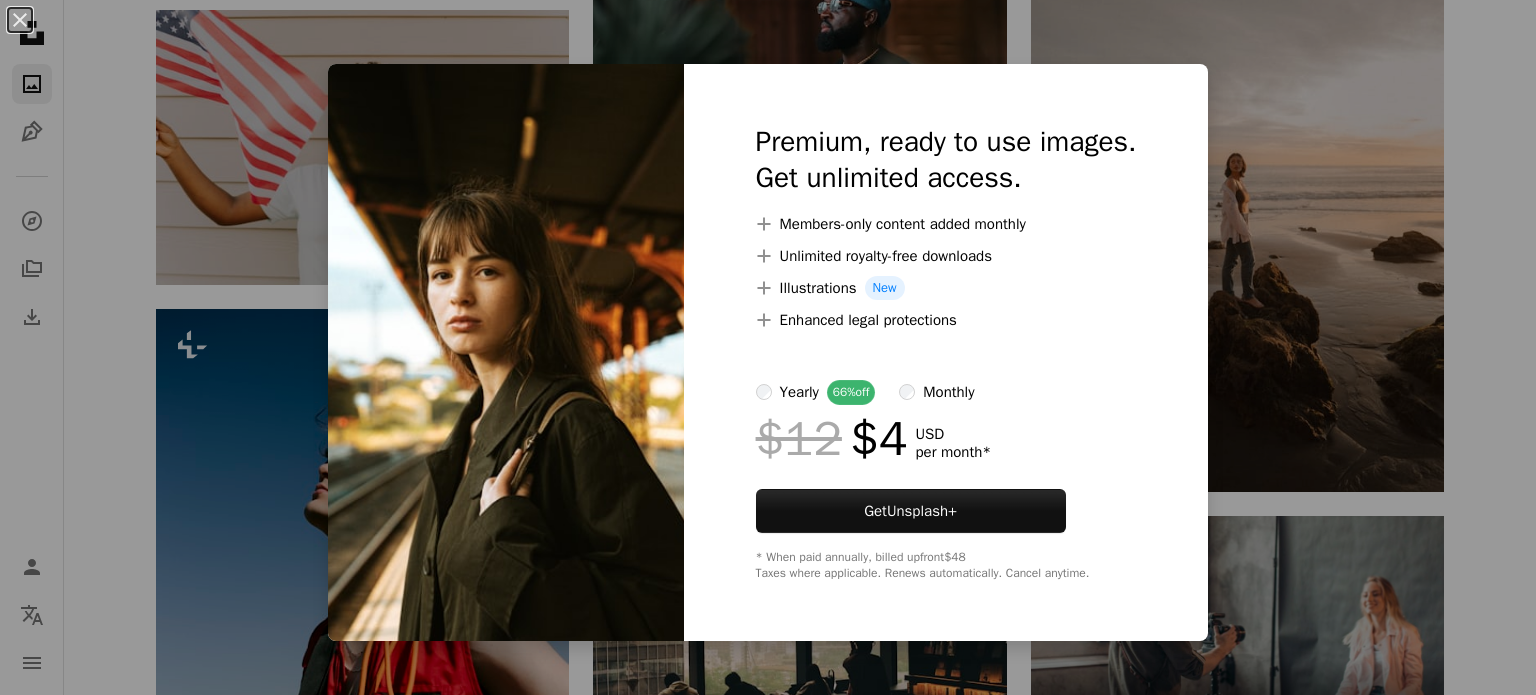 click on "An X shape Premium, ready to use images. Get unlimited access. A plus sign Members-only content added monthly A plus sign Unlimited royalty-free downloads A plus sign Illustrations  New A plus sign Enhanced legal protections yearly 66%  off monthly $12   $4 USD per month * Get  Unsplash+ * When paid annually, billed upfront  $48 Taxes where applicable. Renews automatically. Cancel anytime." at bounding box center [768, 347] 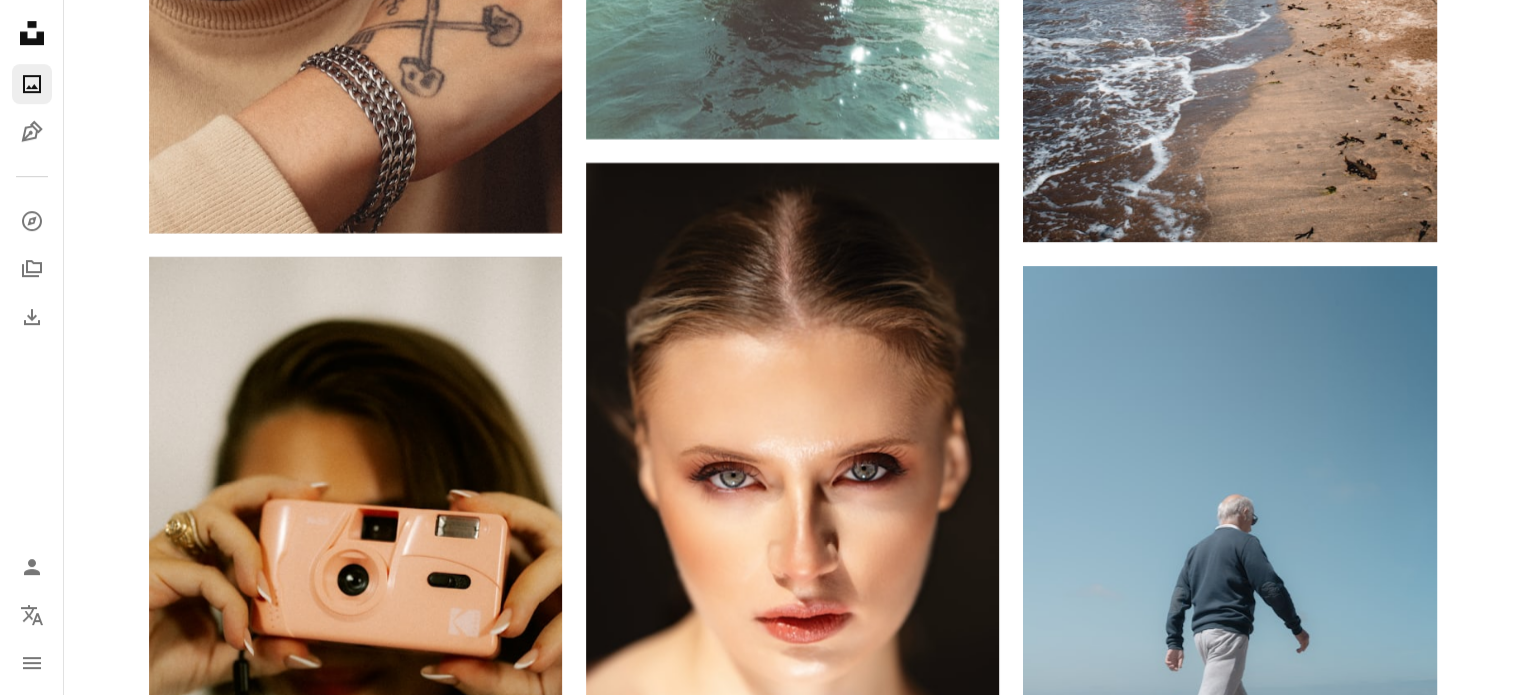 scroll, scrollTop: 8972, scrollLeft: 0, axis: vertical 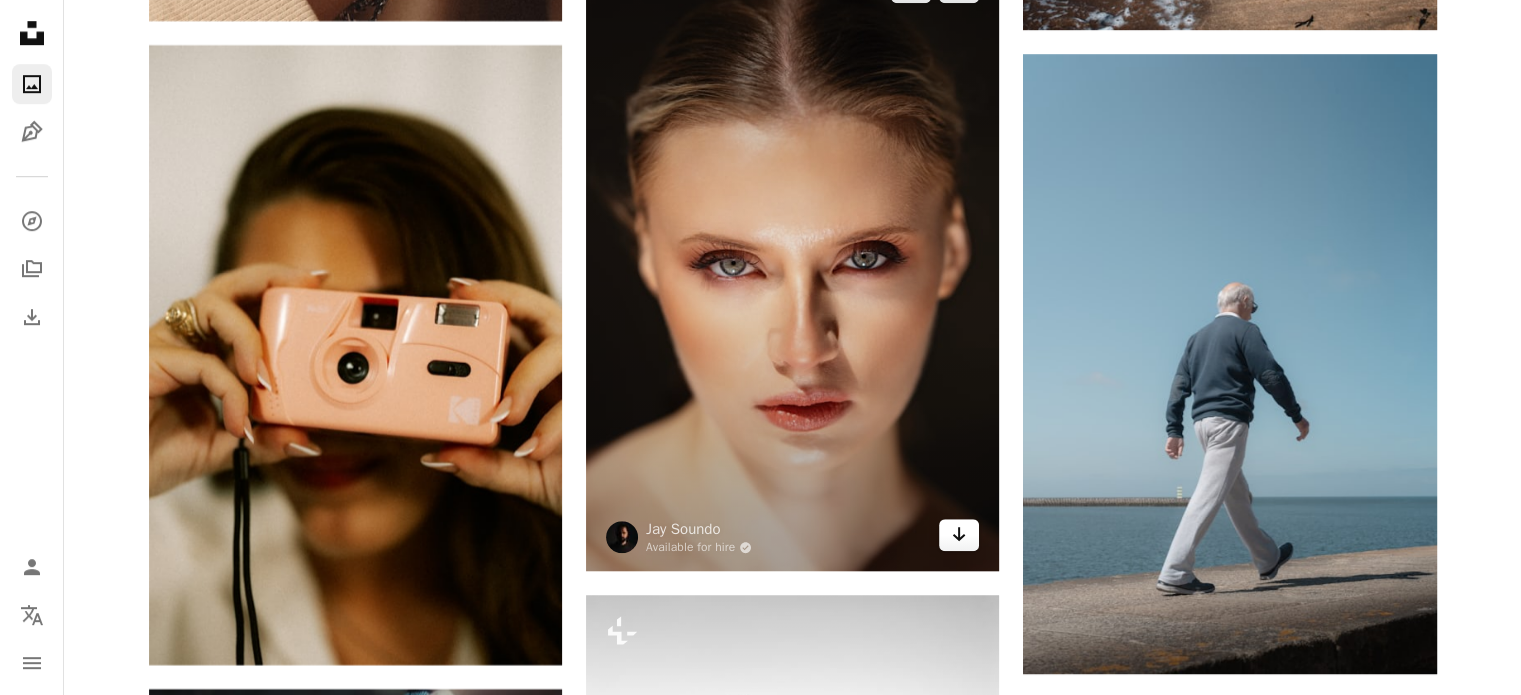 click 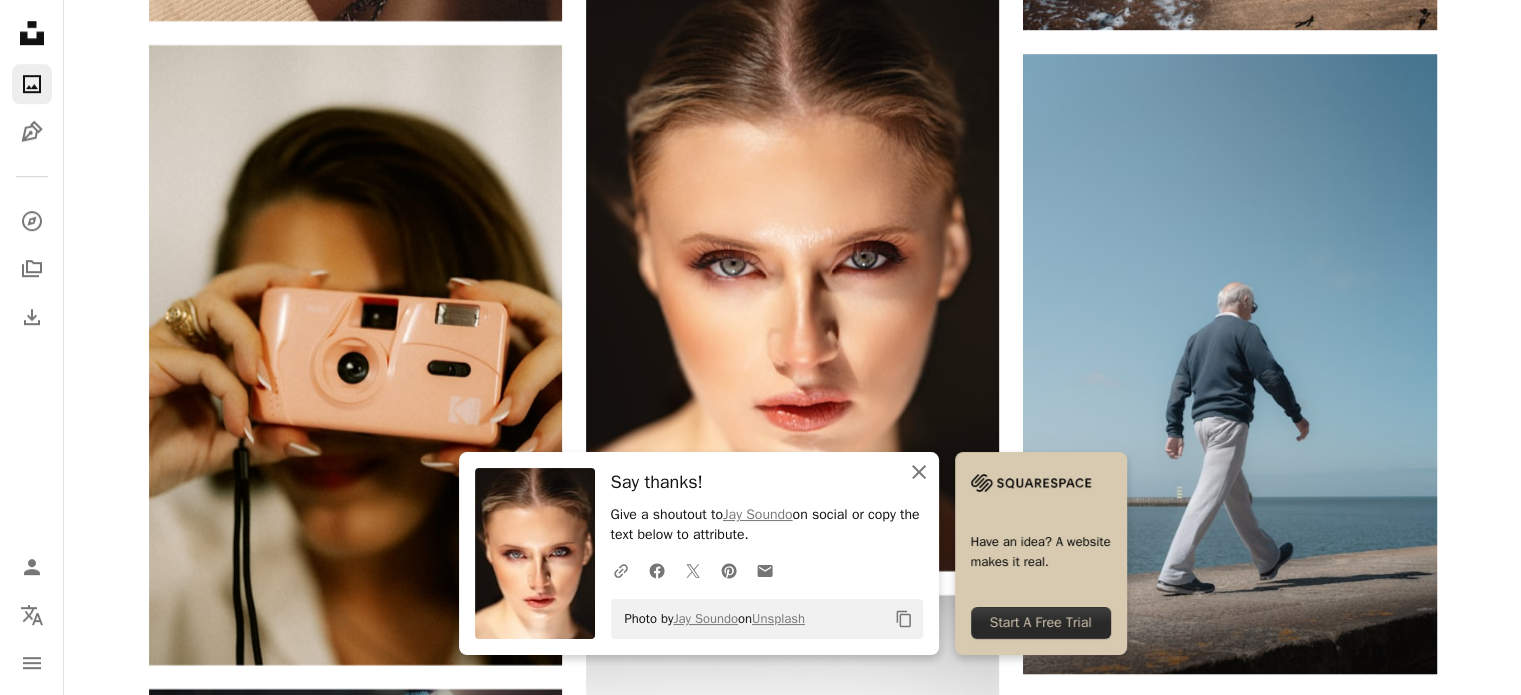 click 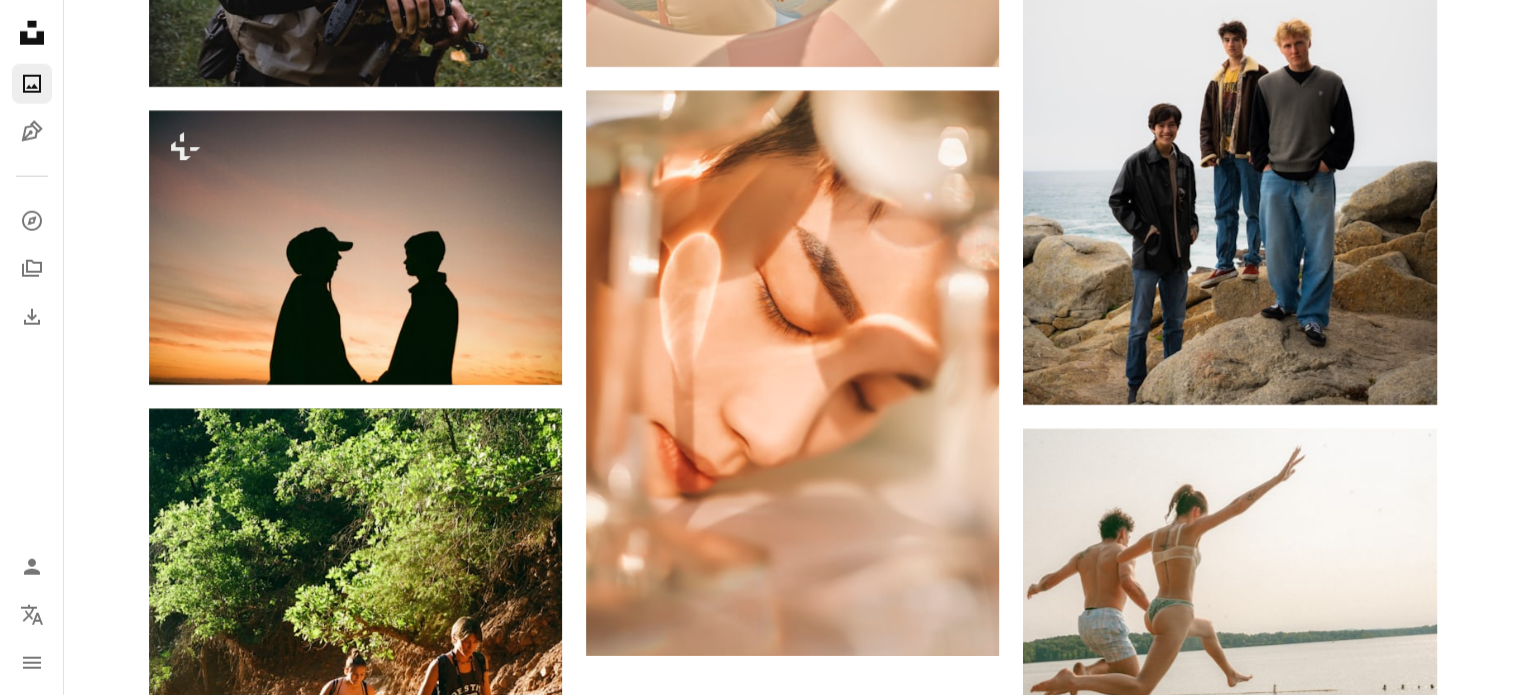 scroll, scrollTop: 13066, scrollLeft: 0, axis: vertical 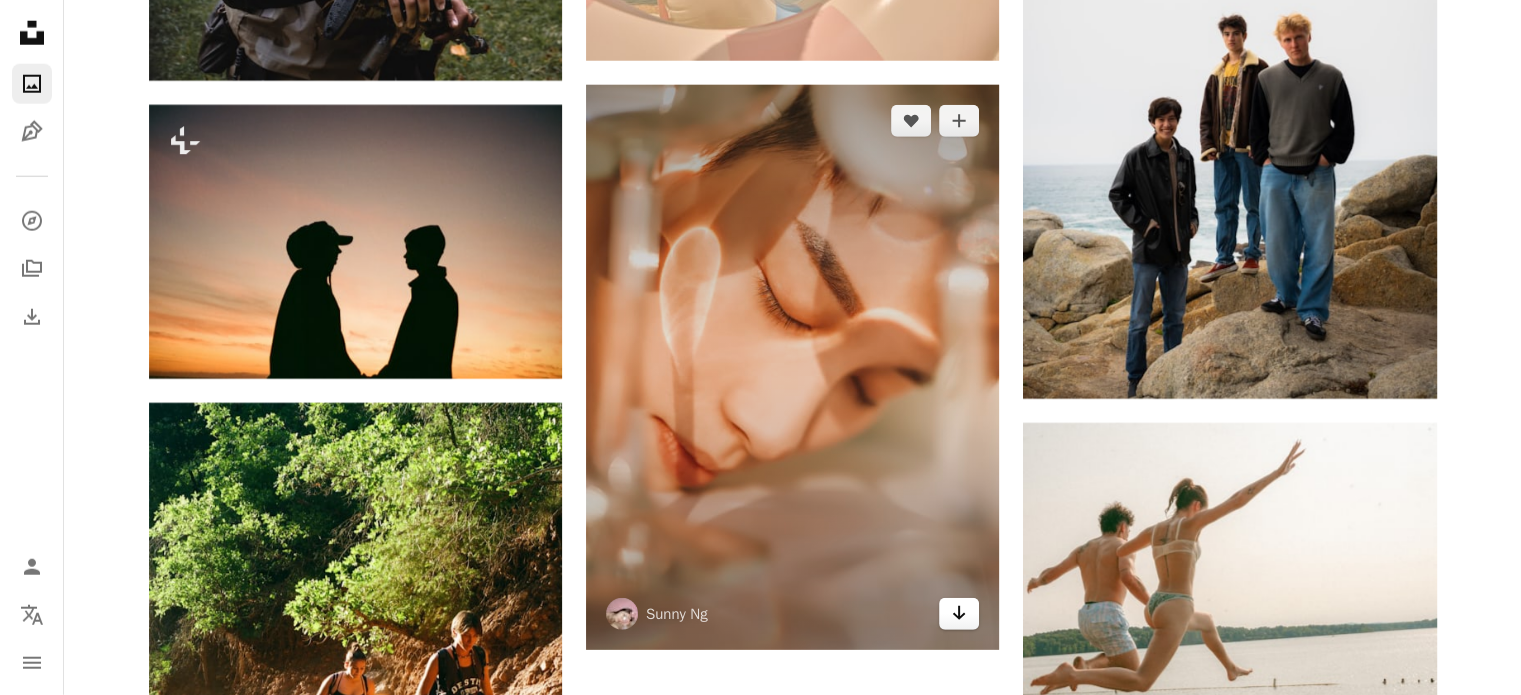 click 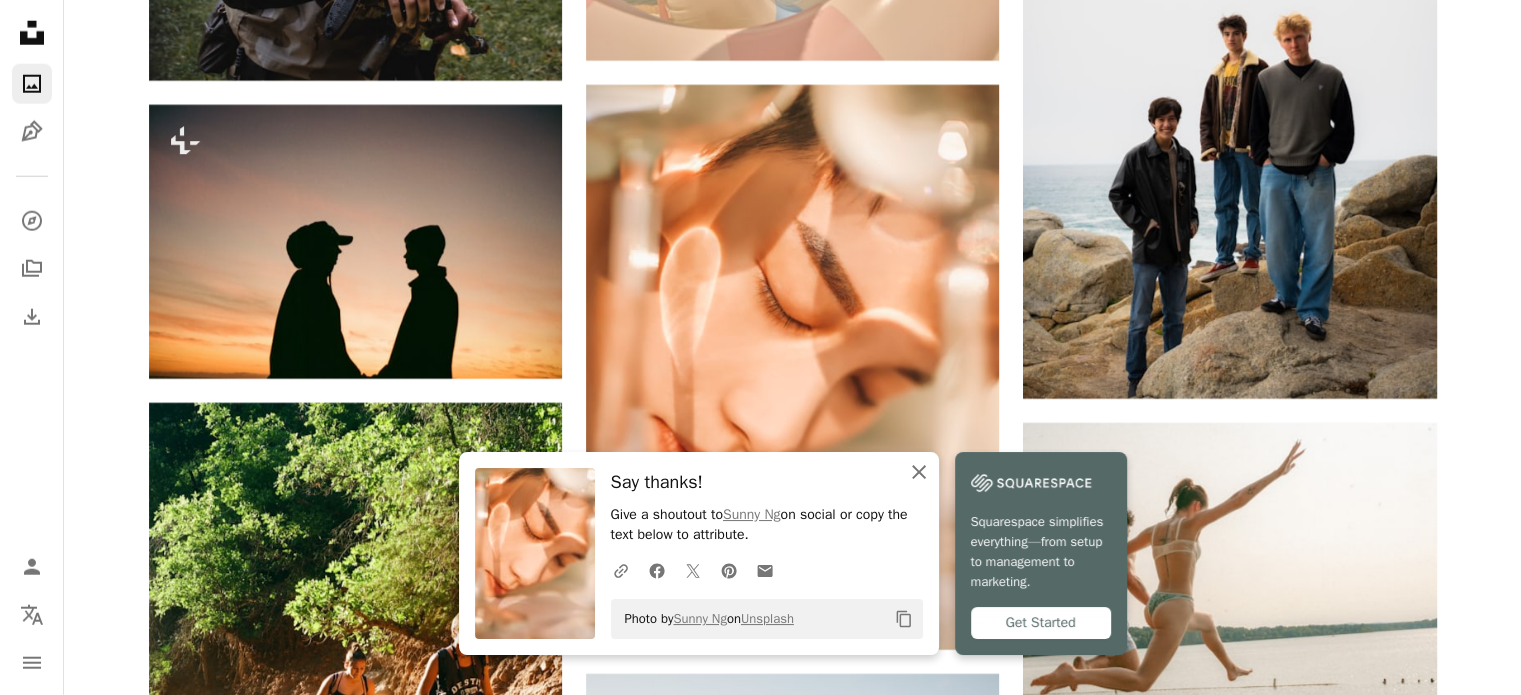 click on "An X shape" 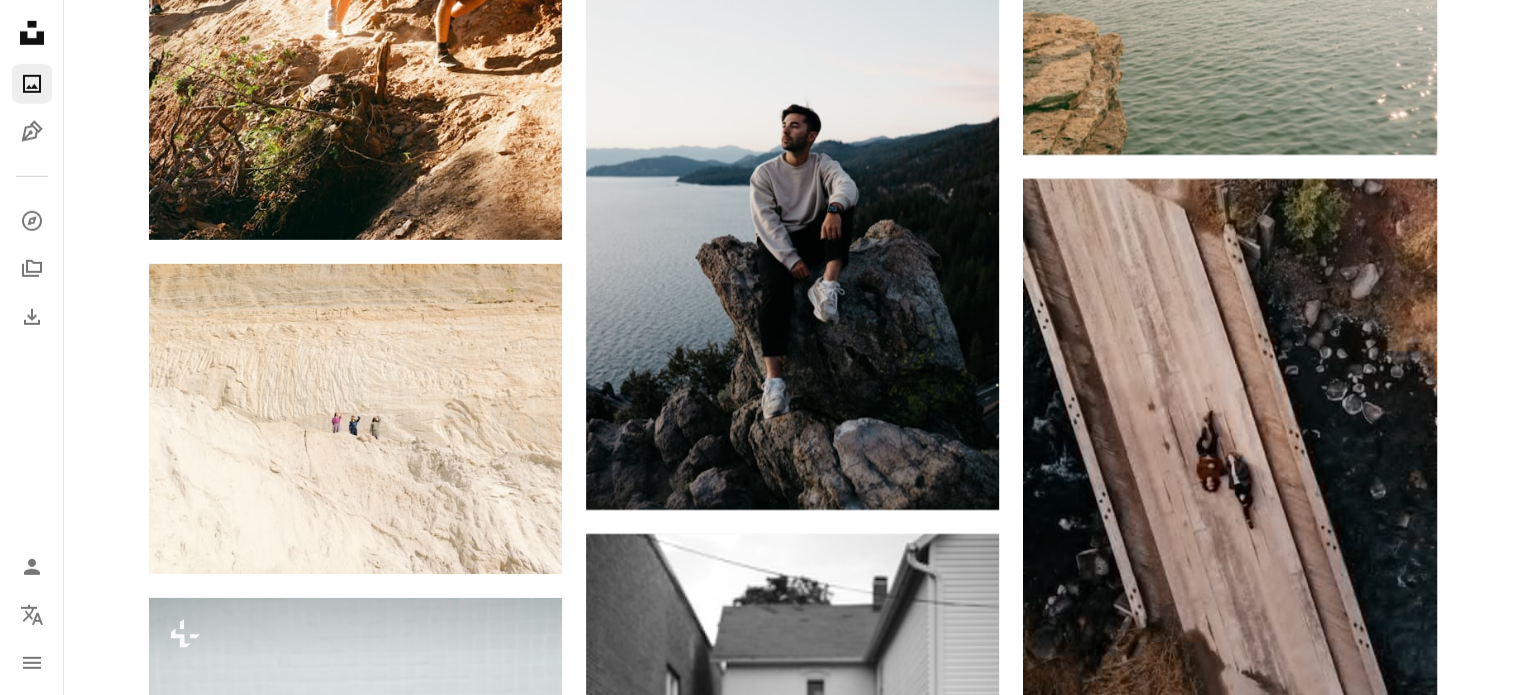 scroll, scrollTop: 13855, scrollLeft: 0, axis: vertical 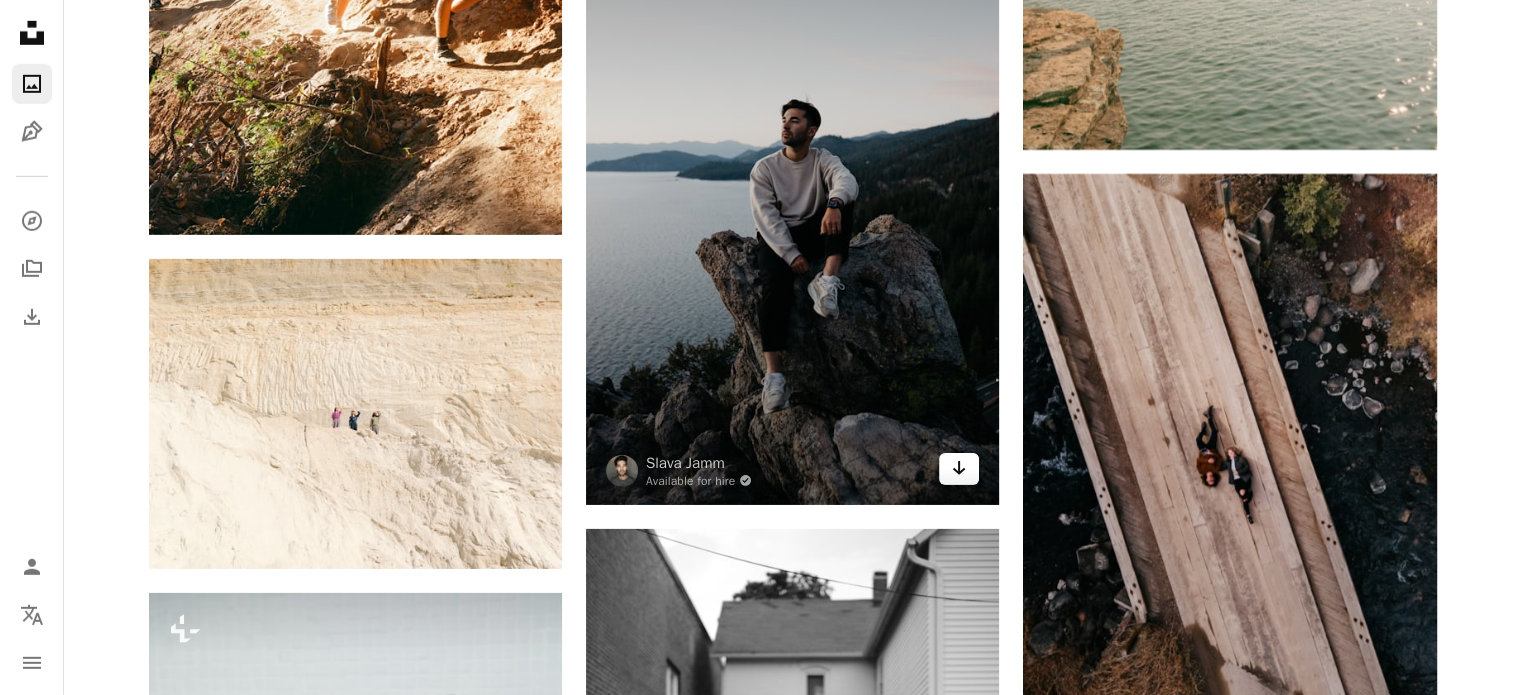 click on "Arrow pointing down" at bounding box center (959, 469) 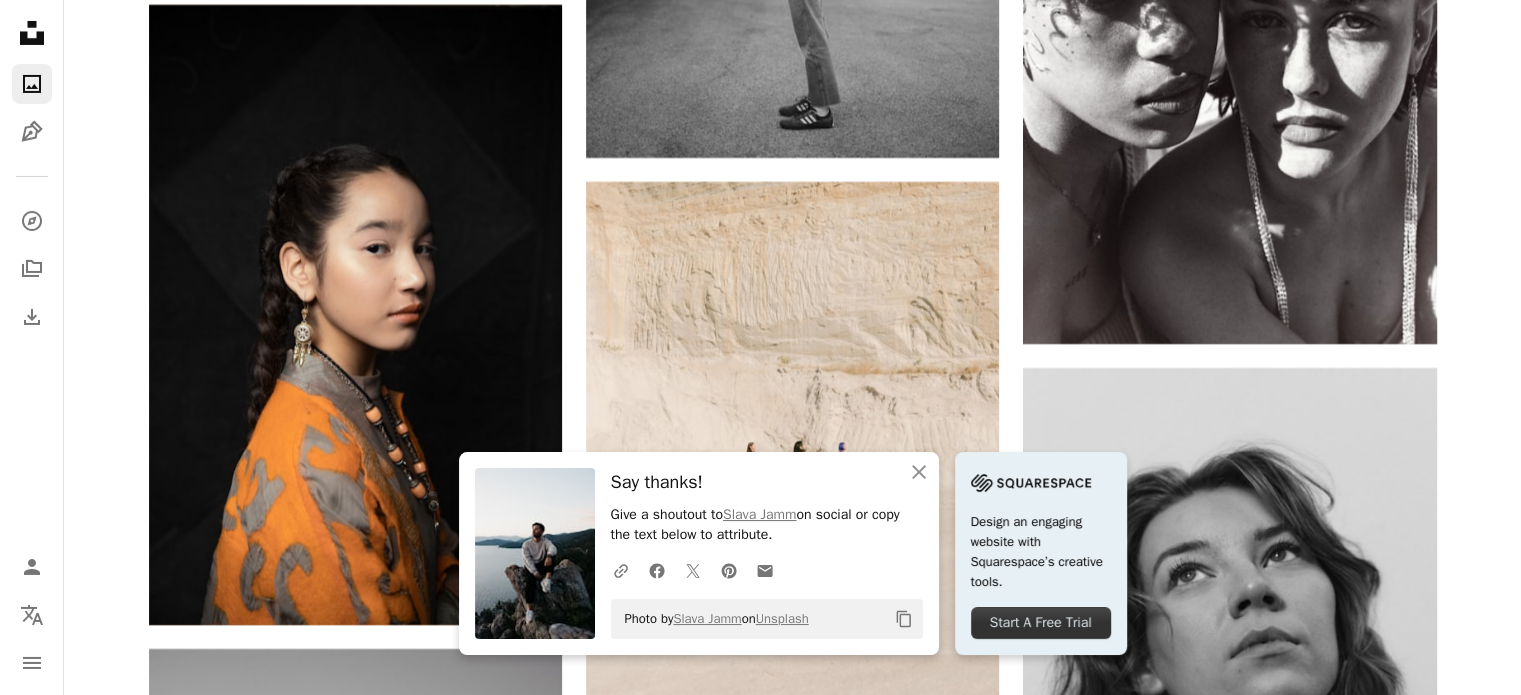 scroll, scrollTop: 14788, scrollLeft: 0, axis: vertical 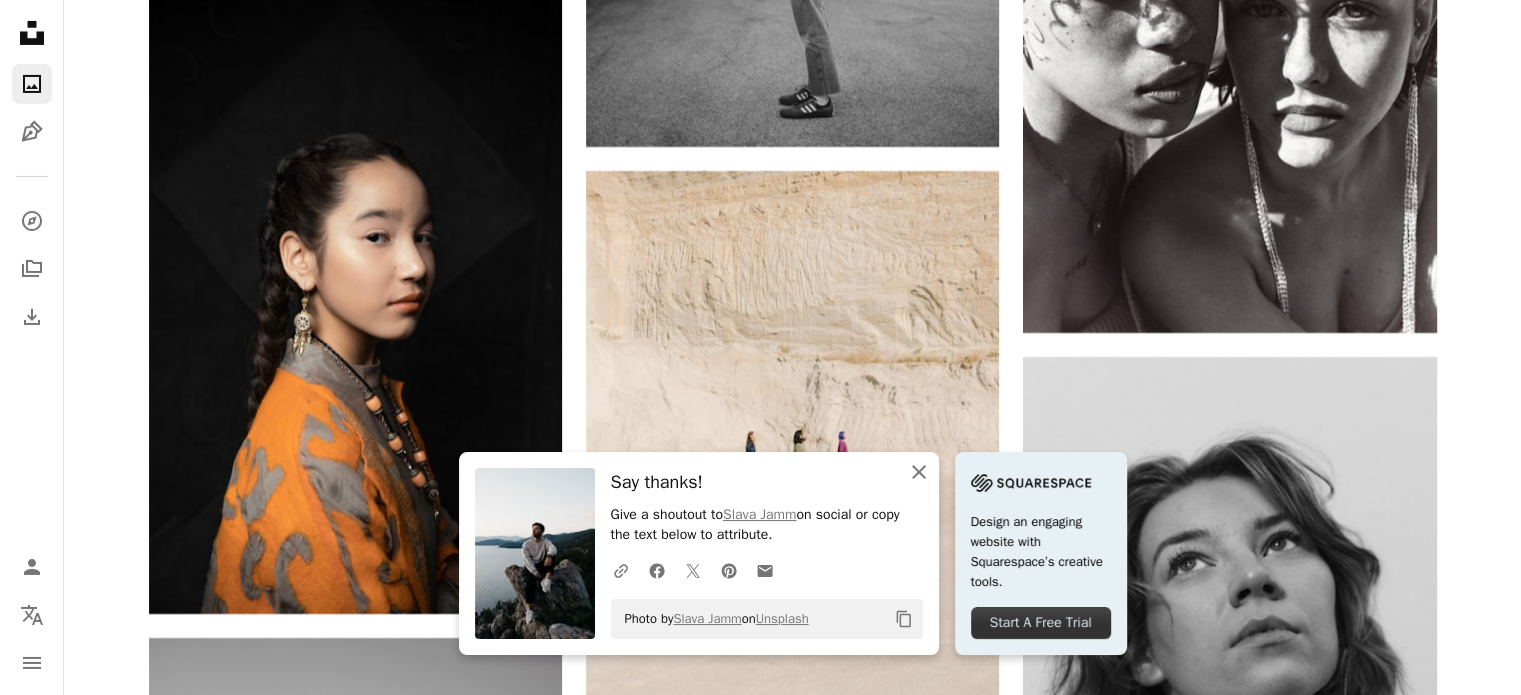 click on "An X shape" 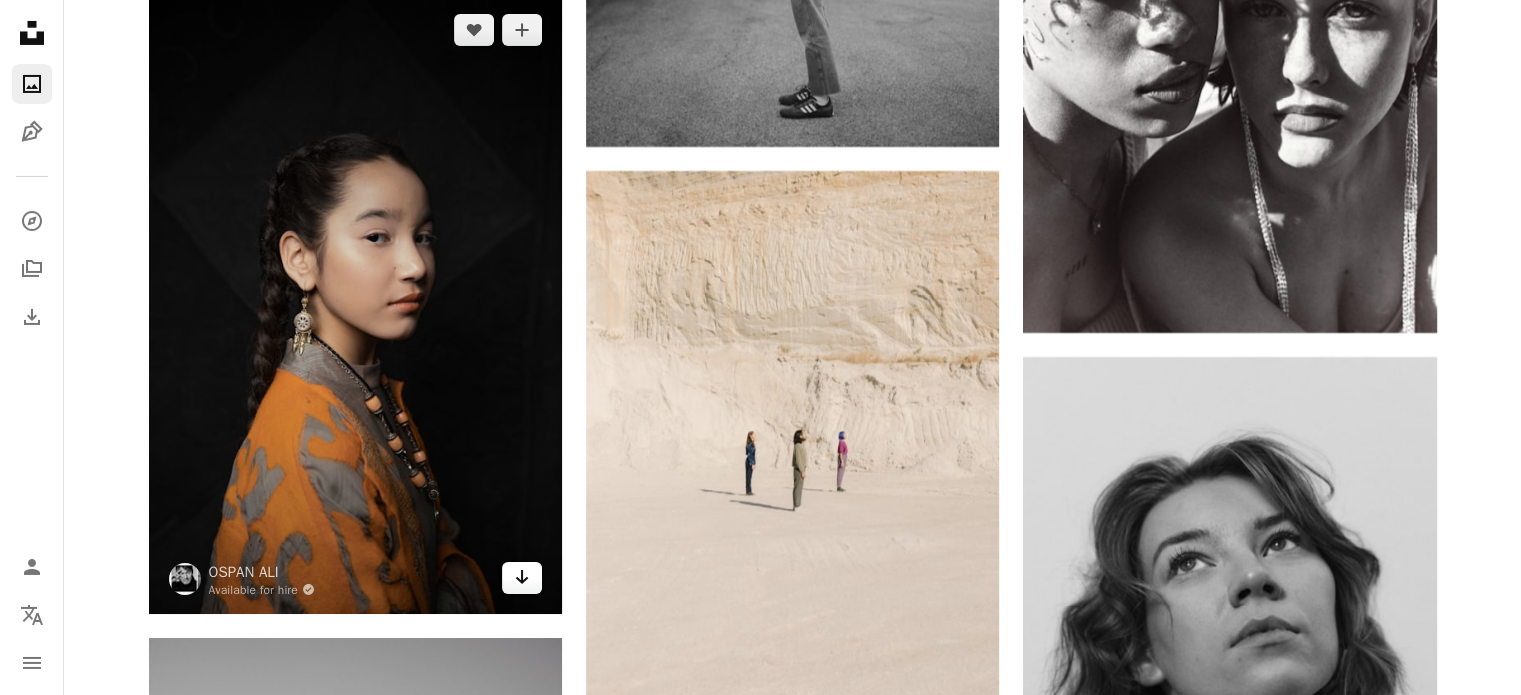 click on "Arrow pointing down" 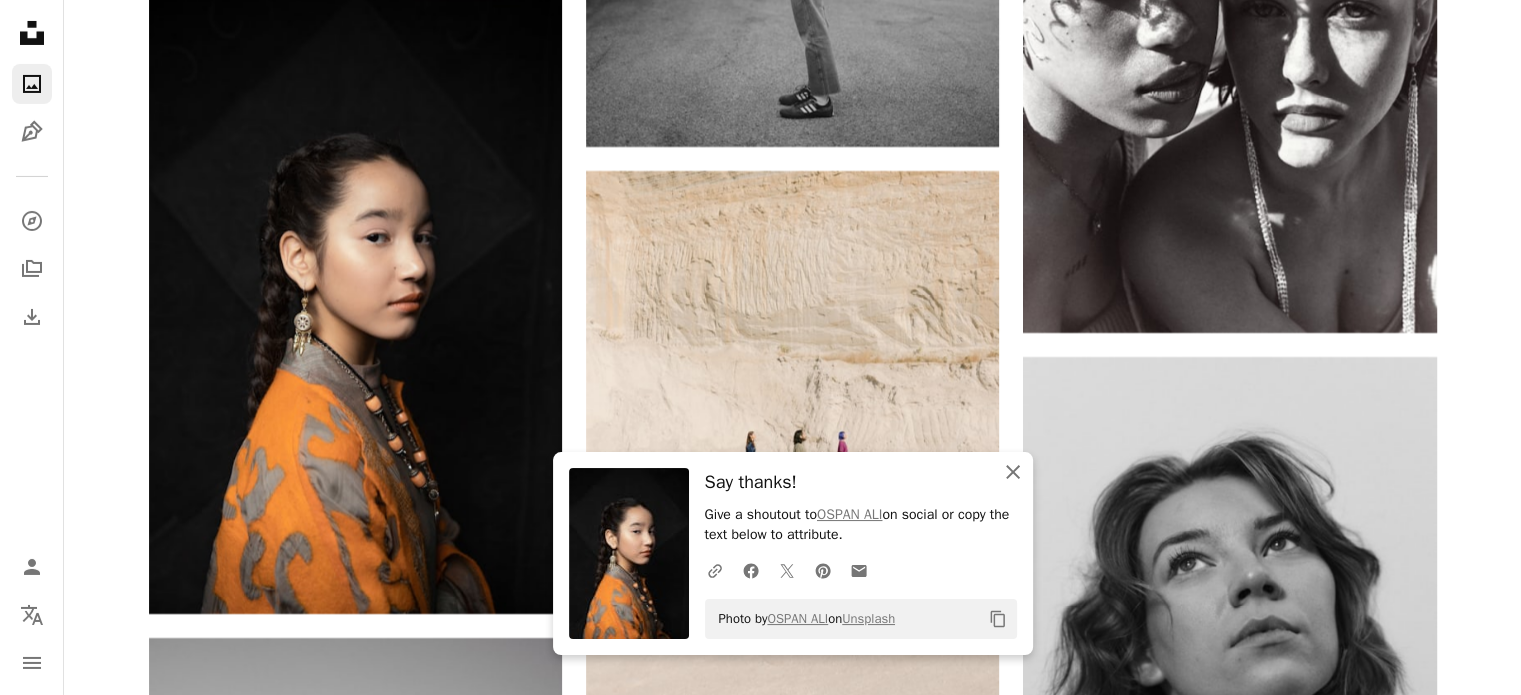 click on "An X shape" 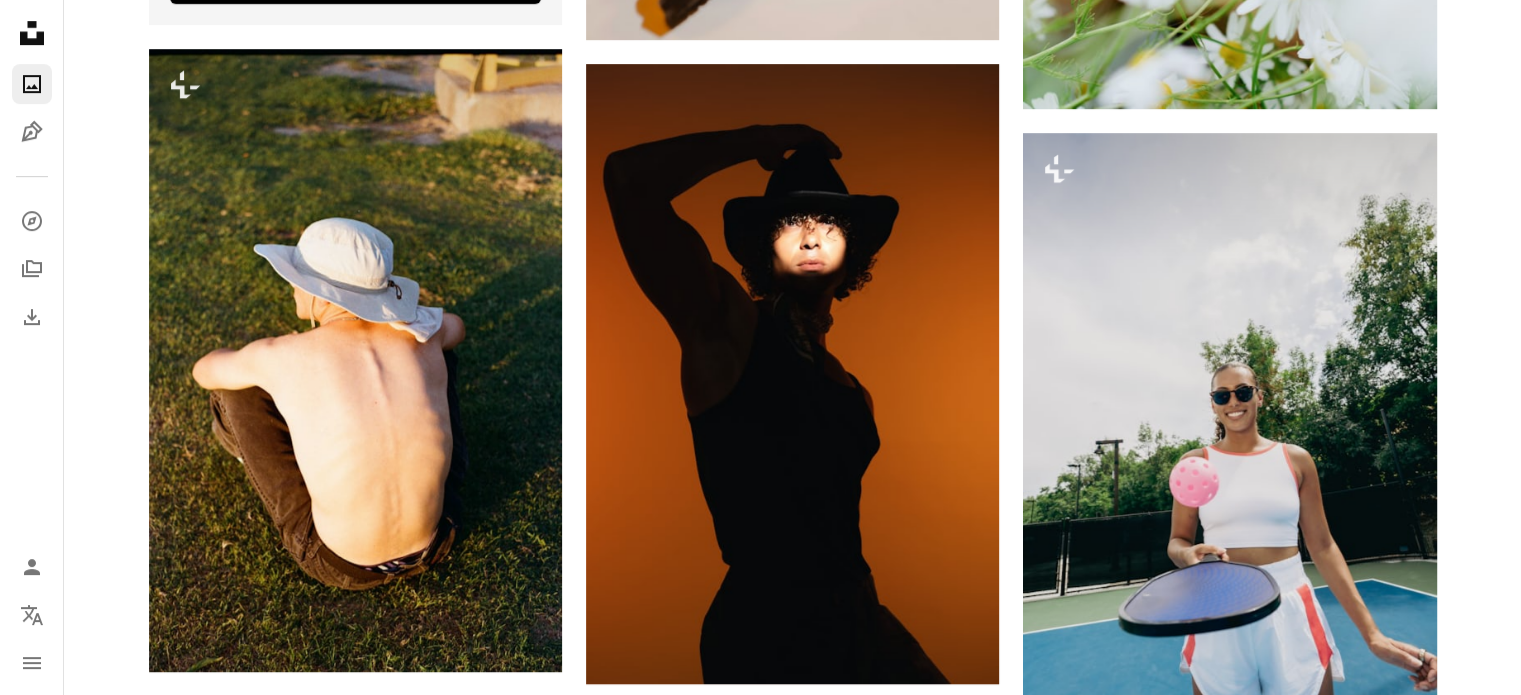 scroll, scrollTop: 0, scrollLeft: 0, axis: both 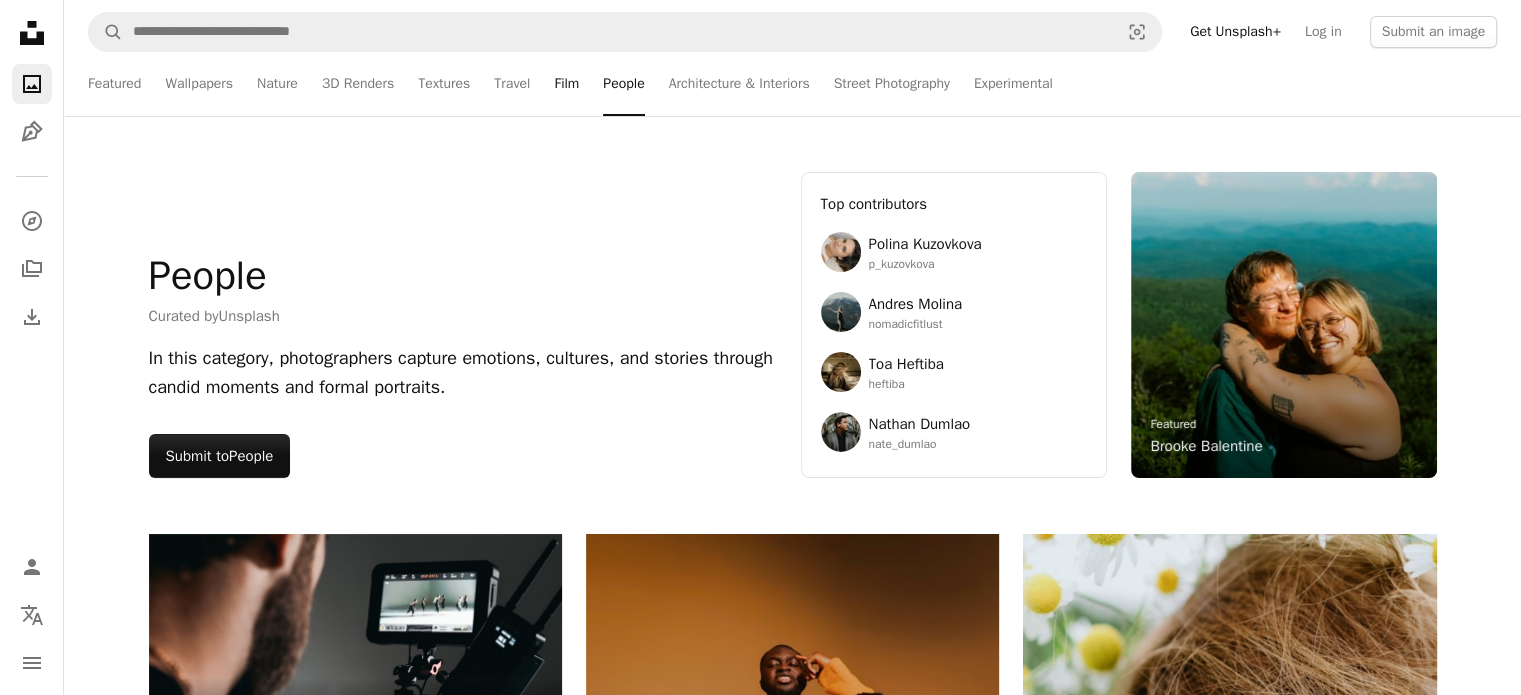 click on "Film" at bounding box center [566, 84] 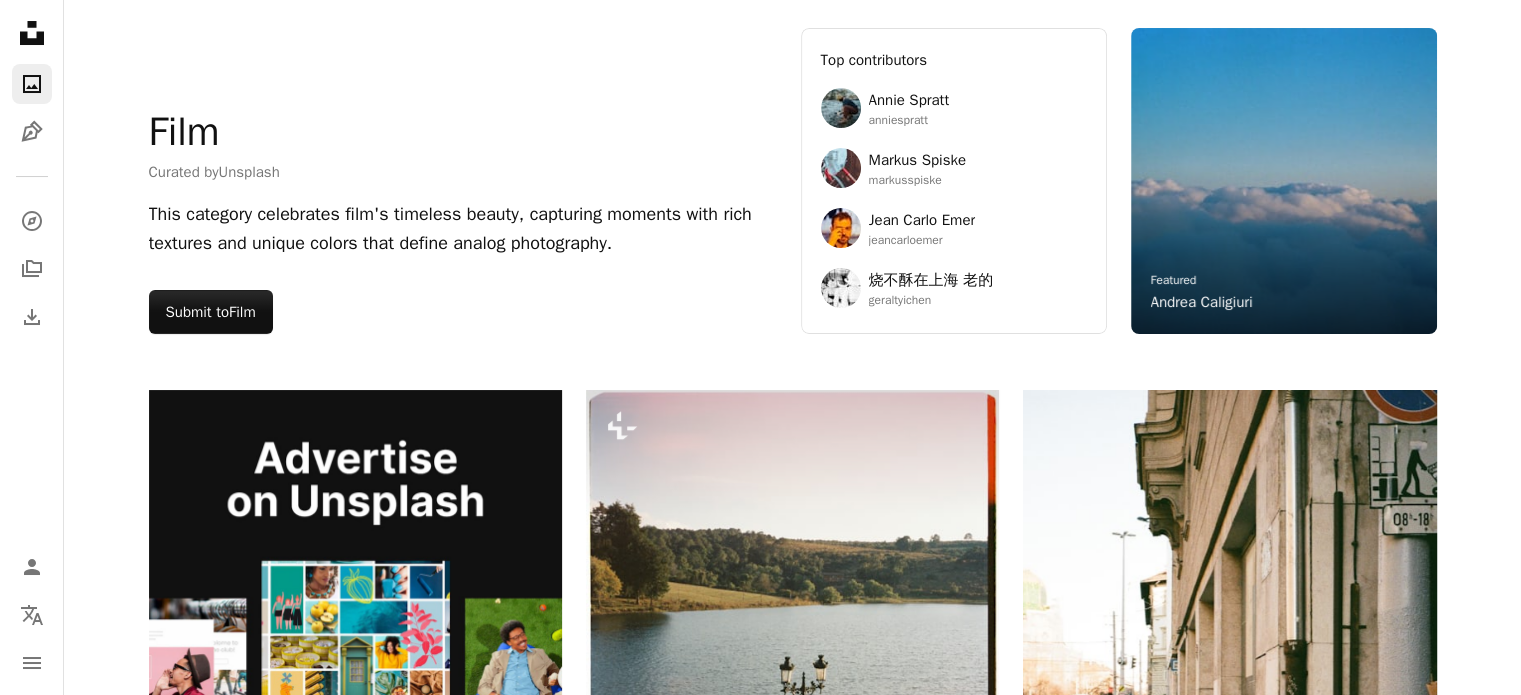 scroll, scrollTop: 0, scrollLeft: 0, axis: both 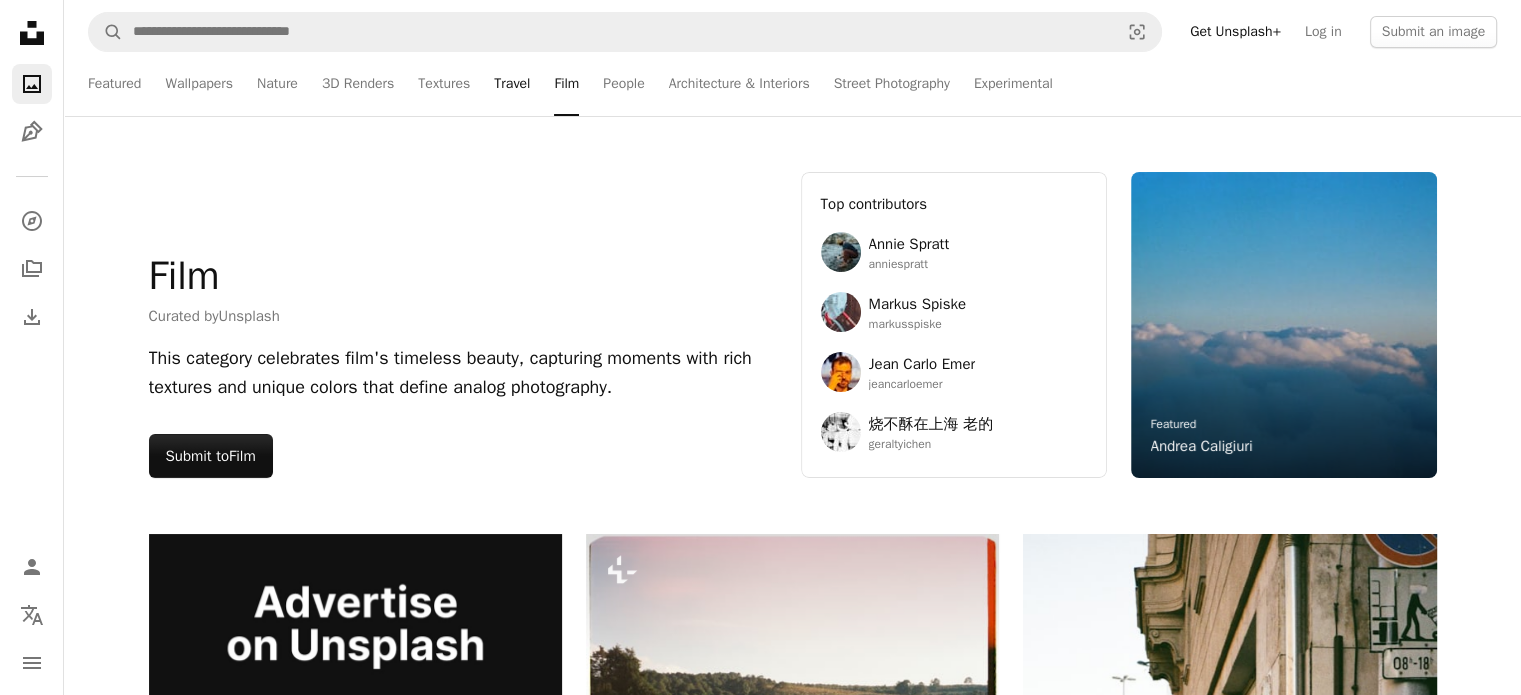 click on "Travel" at bounding box center (512, 84) 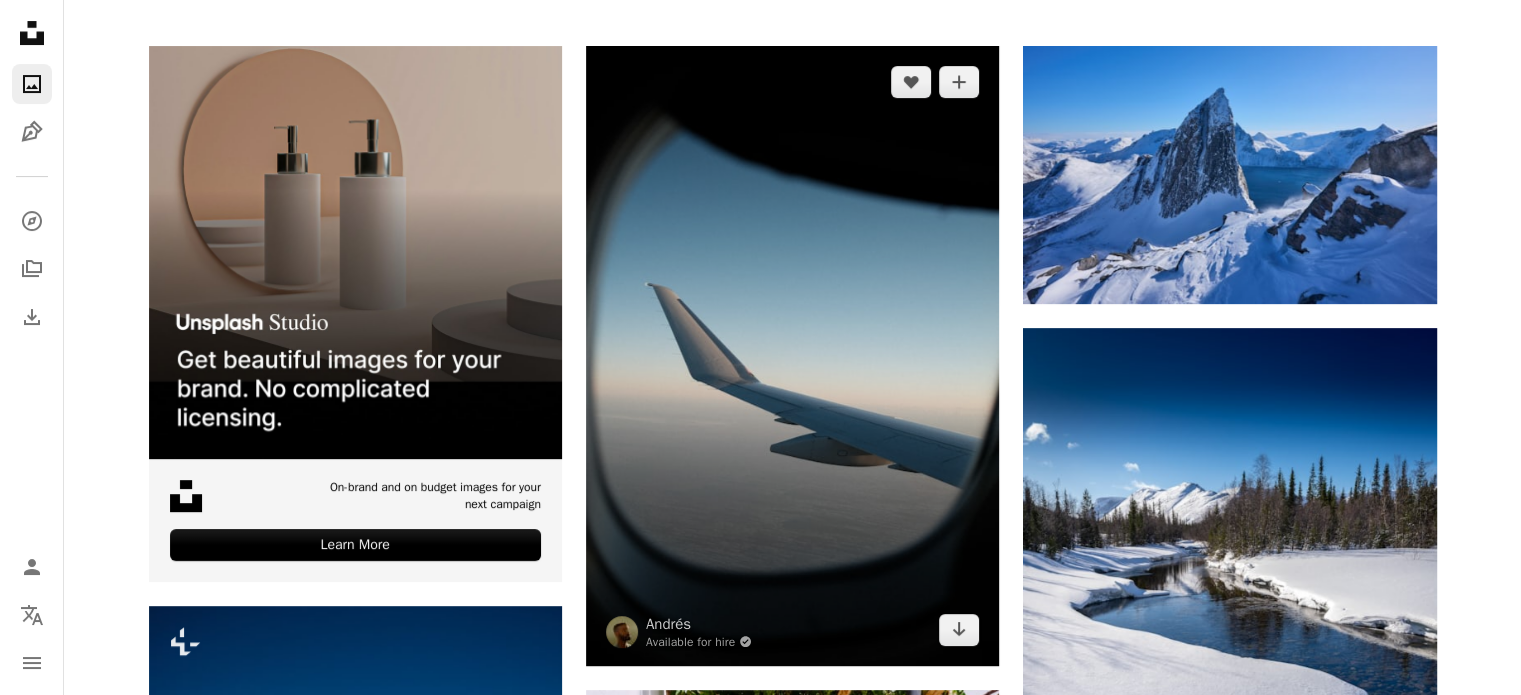 scroll, scrollTop: 683, scrollLeft: 0, axis: vertical 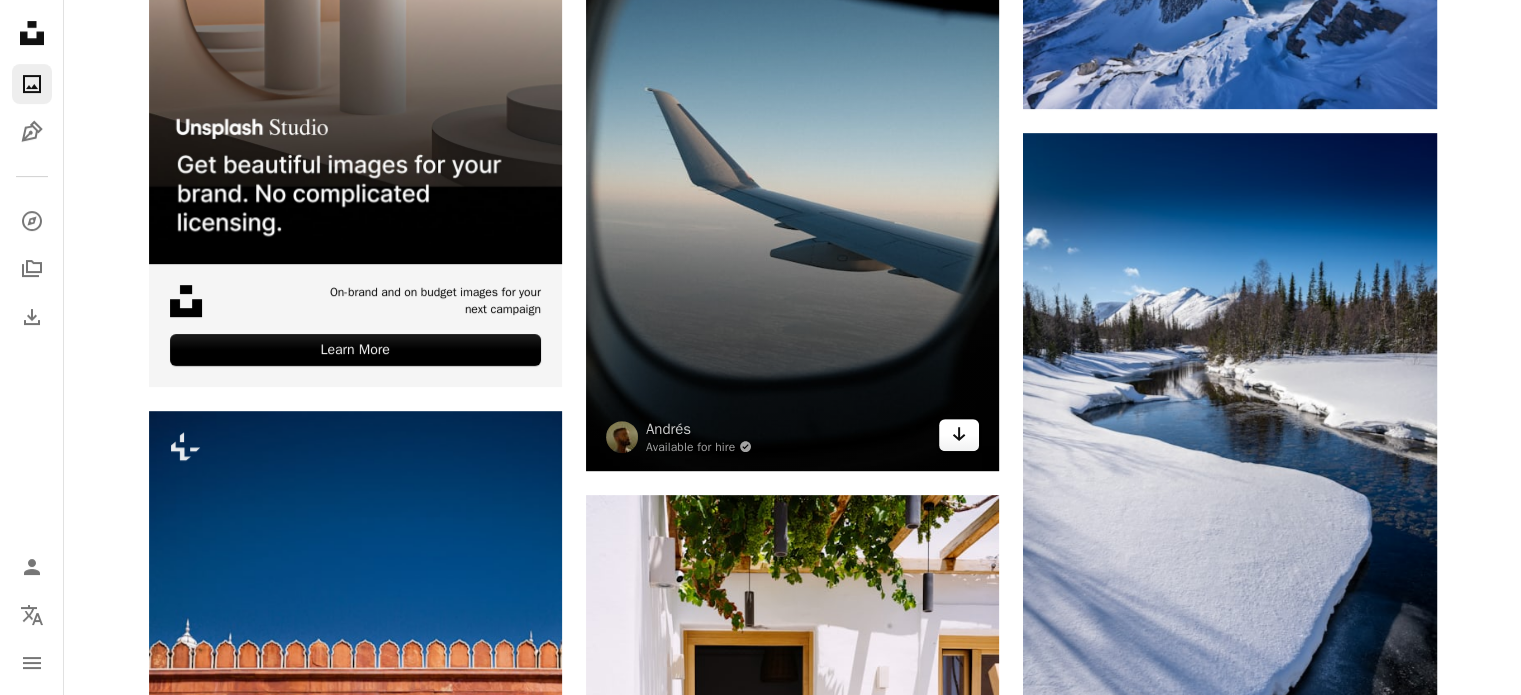 click on "Arrow pointing down" 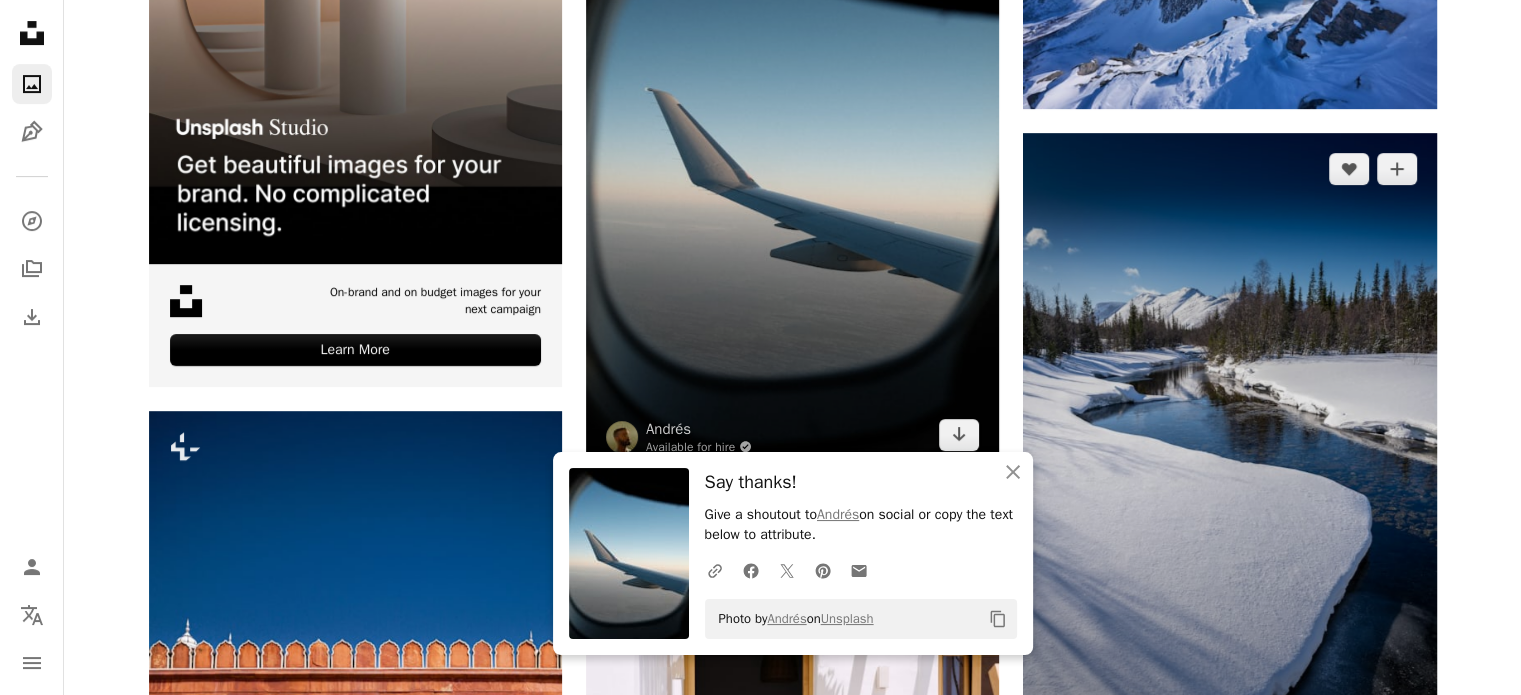 scroll, scrollTop: 855, scrollLeft: 0, axis: vertical 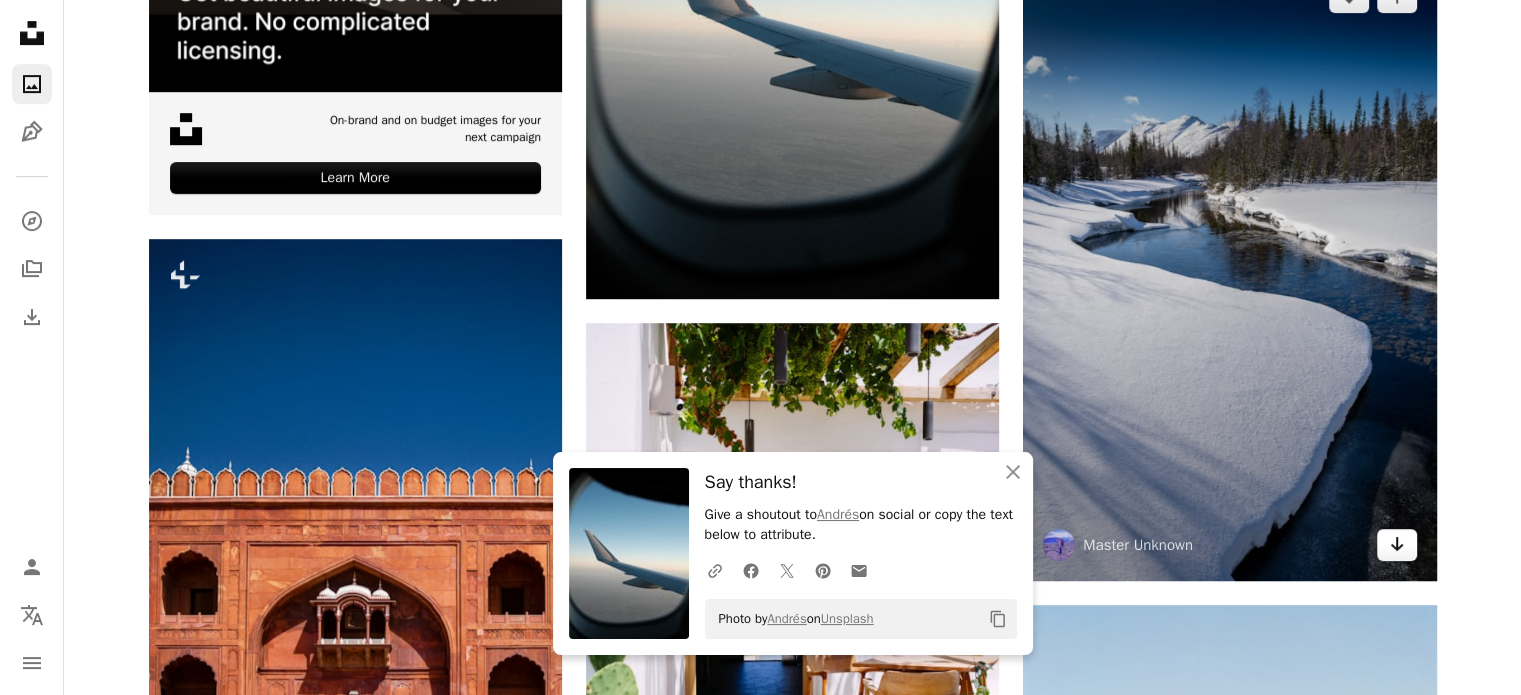 click on "Arrow pointing down" 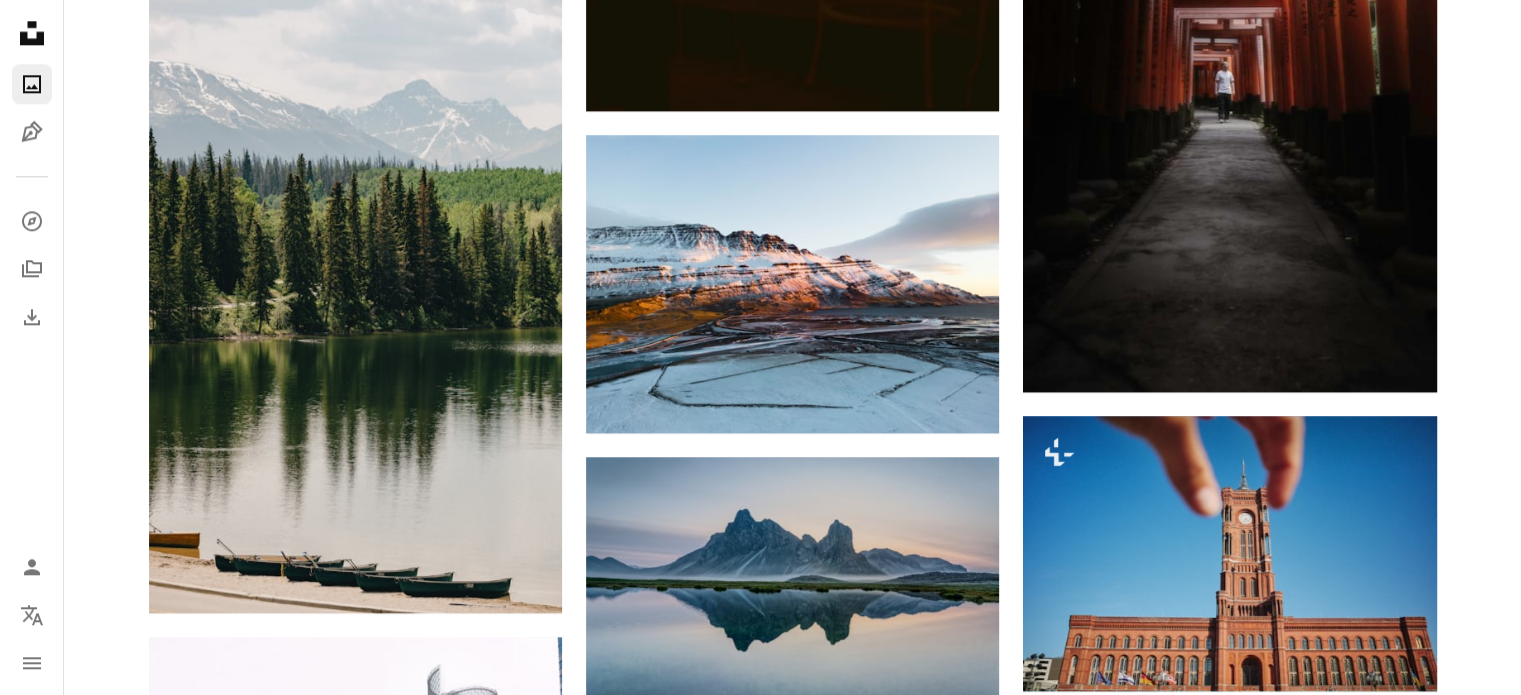 scroll, scrollTop: 2566, scrollLeft: 0, axis: vertical 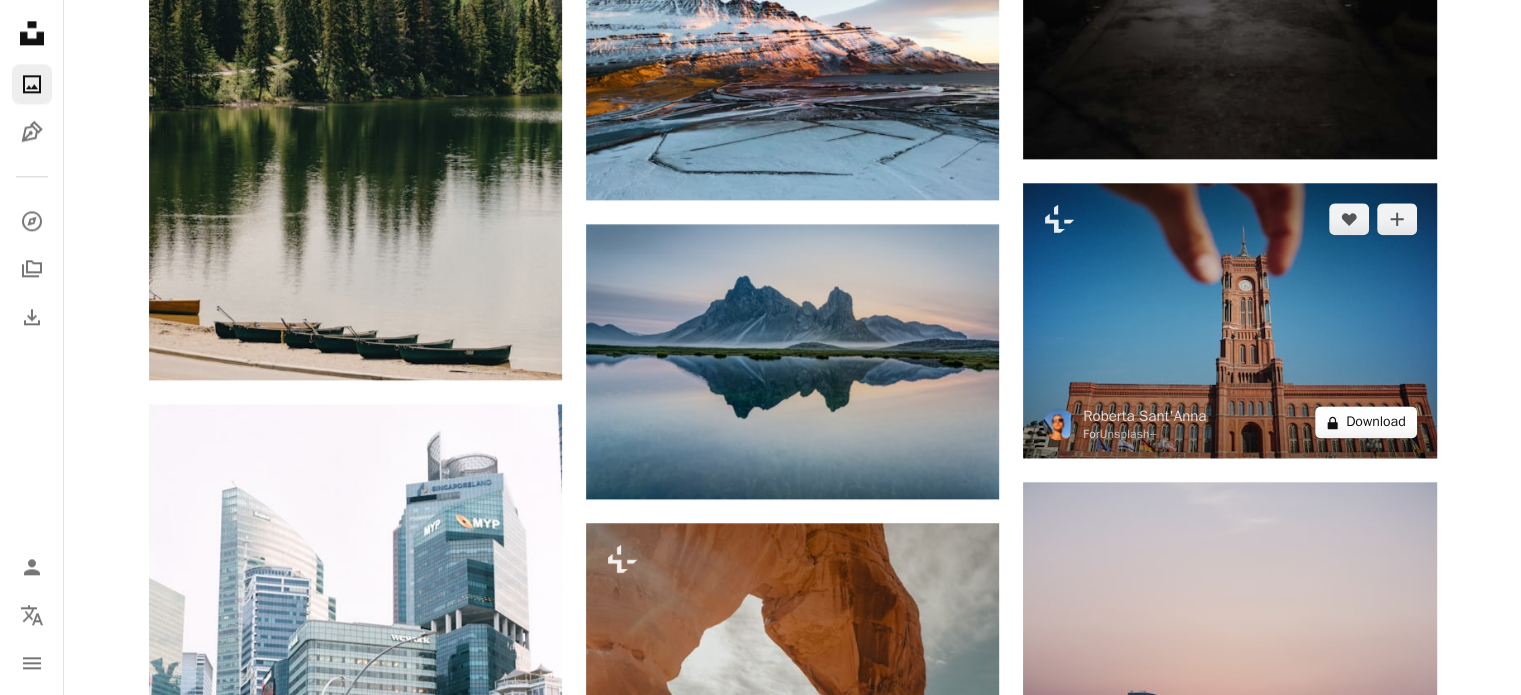 click on "A lock Download" at bounding box center (1366, 422) 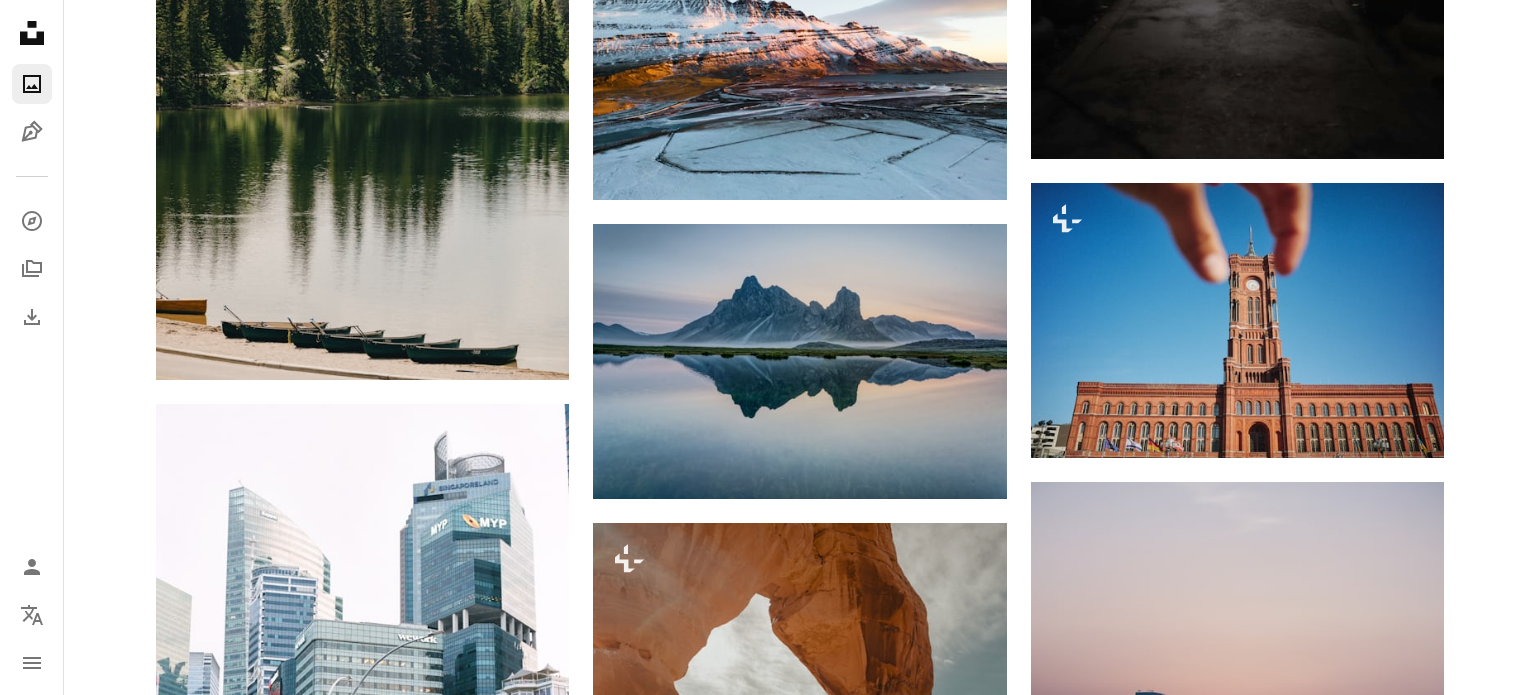 click on "An X shape Premium, ready to use images. Get unlimited access. A plus sign Members-only content added monthly A plus sign Unlimited royalty-free downloads A plus sign Illustrations  New A plus sign Enhanced legal protections yearly 66%  off monthly $12   $4 USD per month * Get  Unsplash+ * When paid annually, billed upfront  $48 Taxes where applicable. Renews automatically. Cancel anytime." at bounding box center (768, 3935) 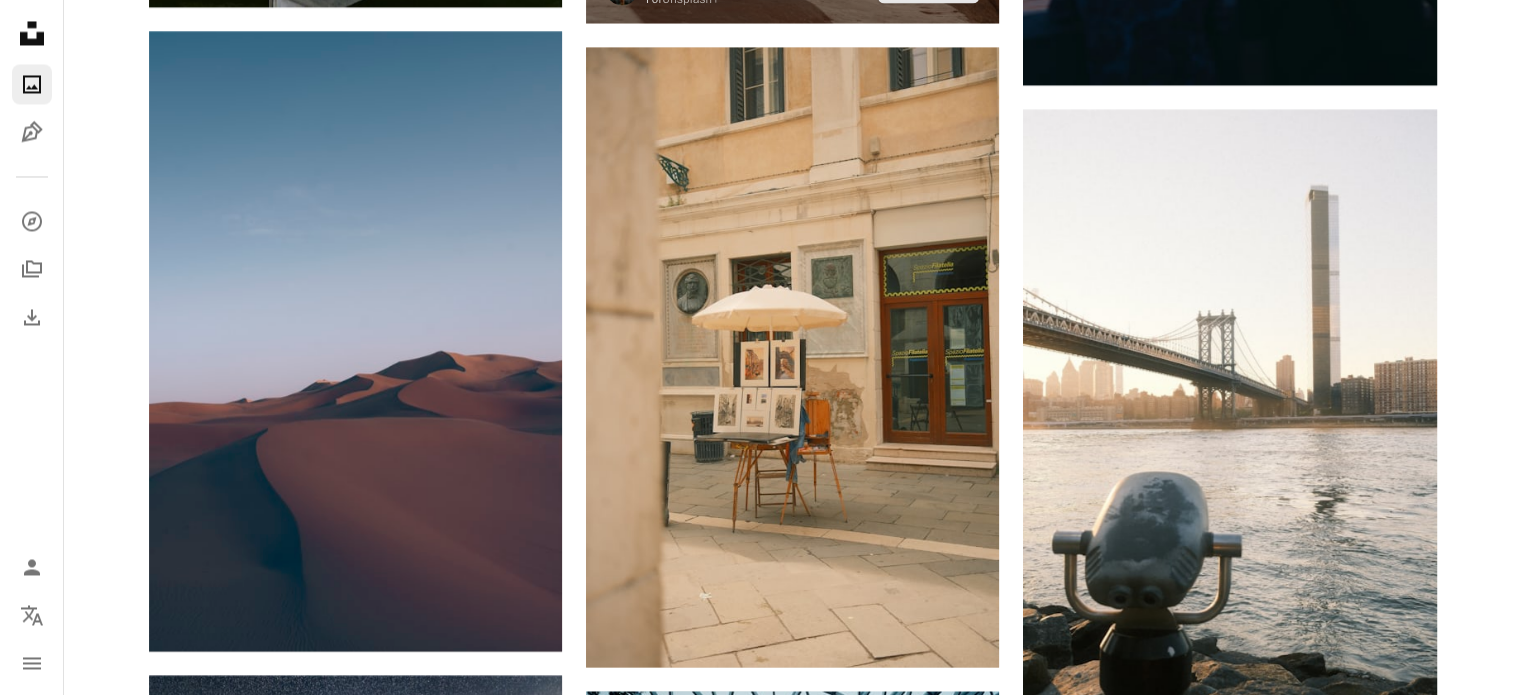 scroll, scrollTop: 3772, scrollLeft: 0, axis: vertical 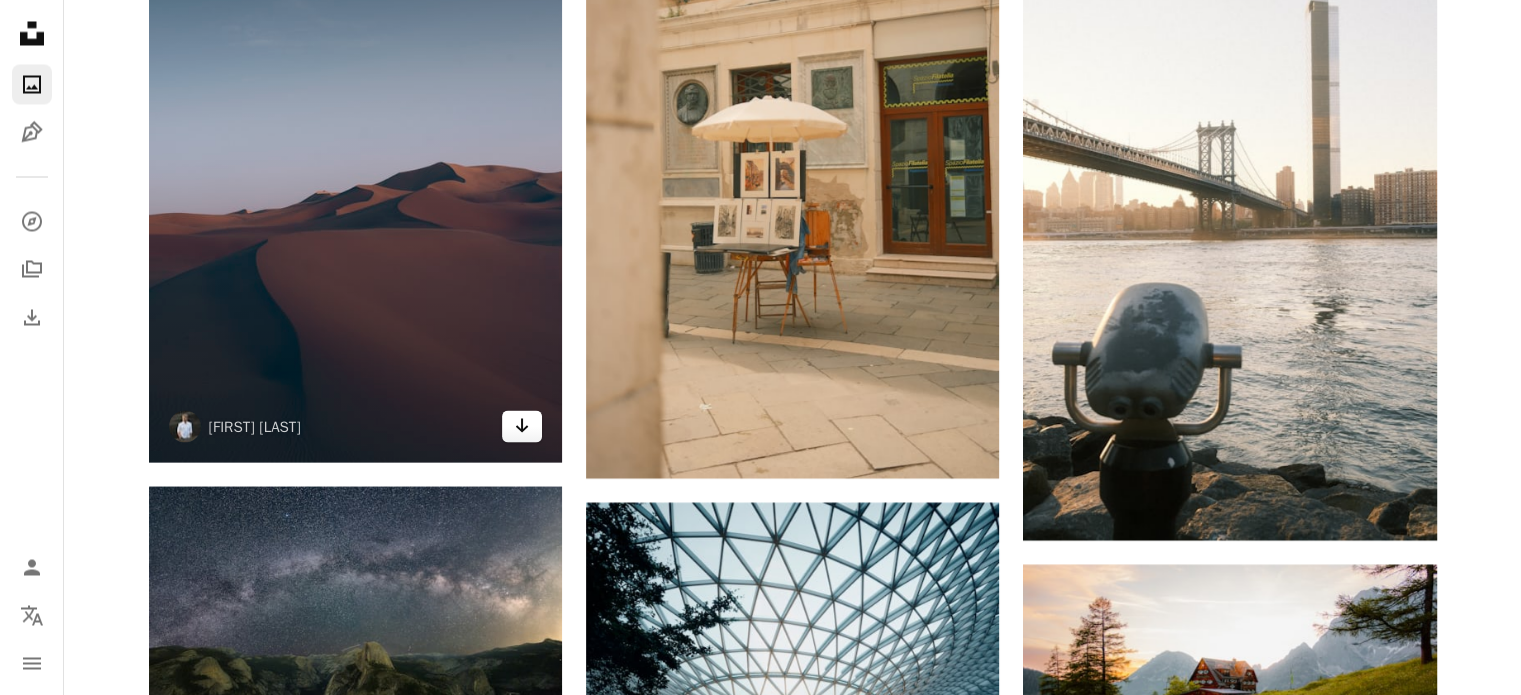 click on "Arrow pointing down" at bounding box center [522, 426] 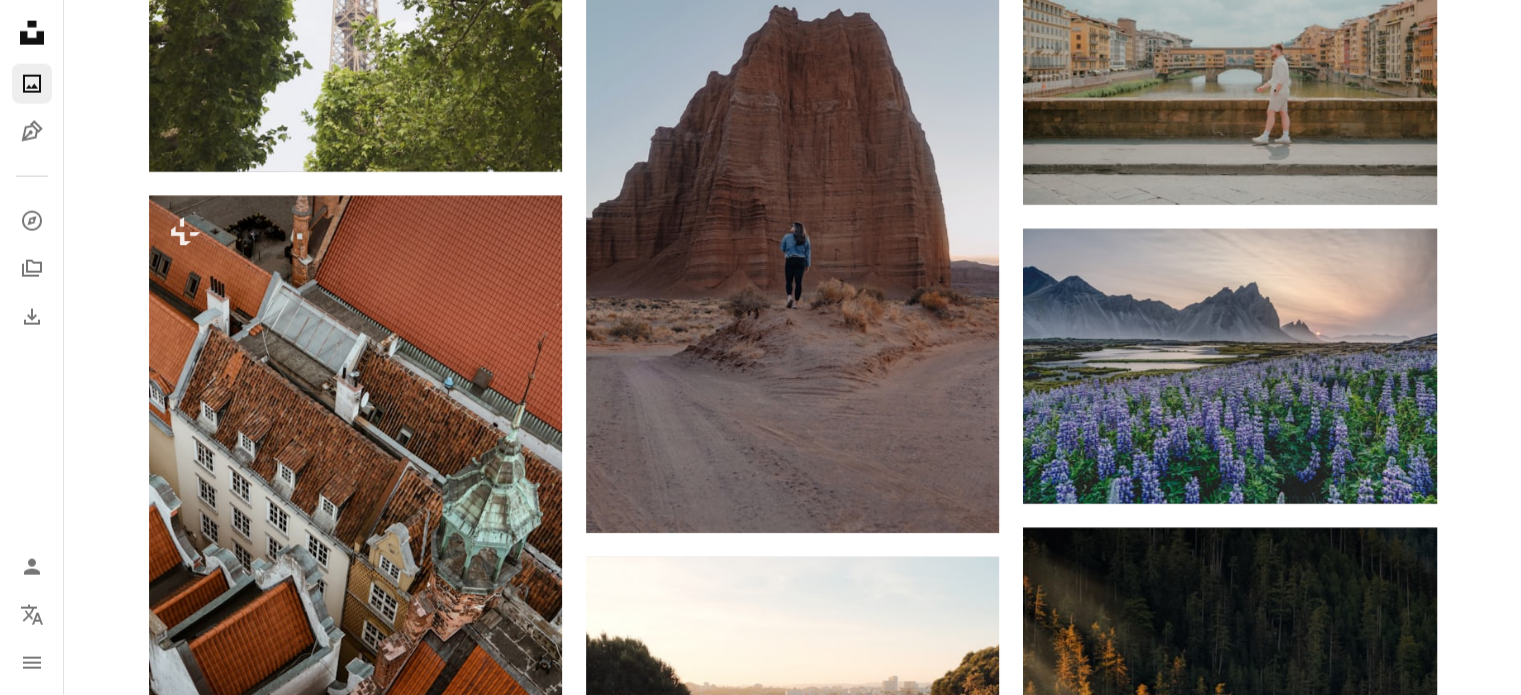 scroll, scrollTop: 4933, scrollLeft: 0, axis: vertical 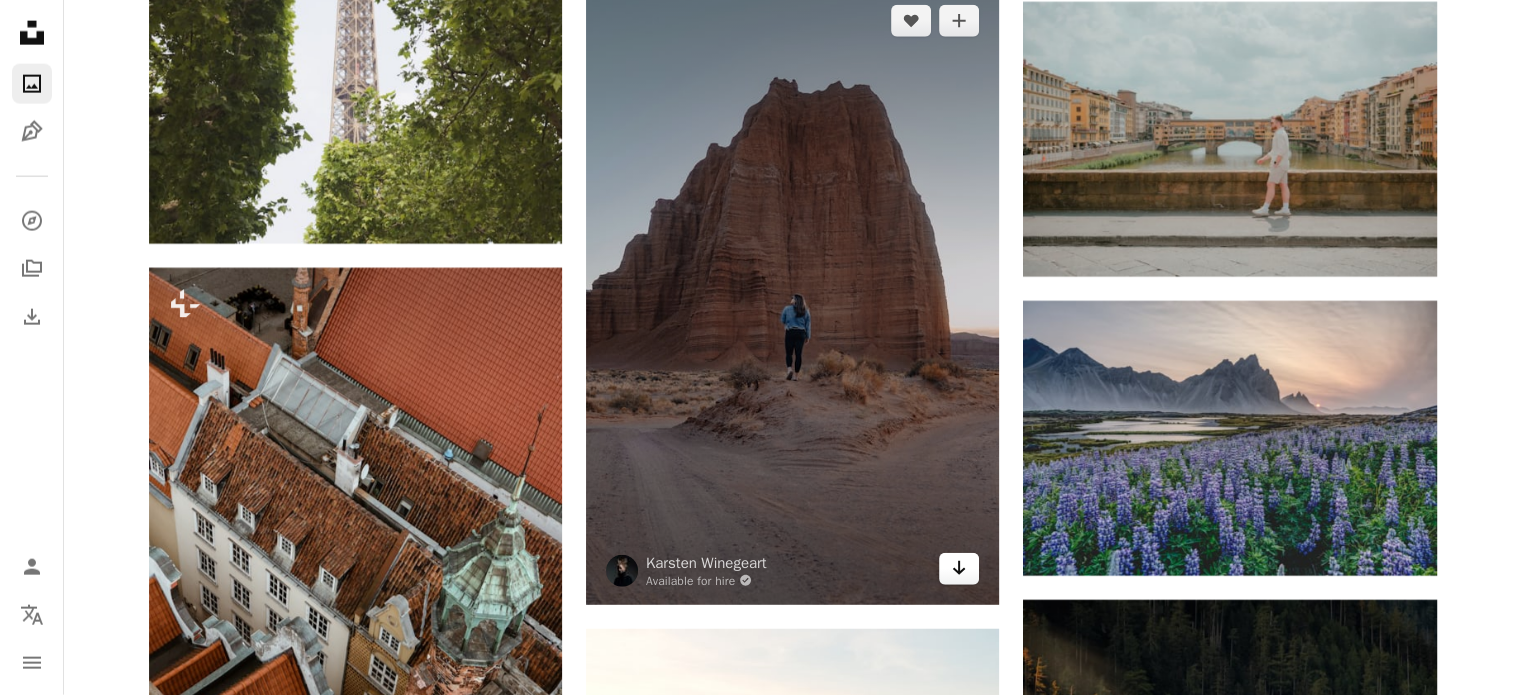 click on "Arrow pointing down" at bounding box center (959, 569) 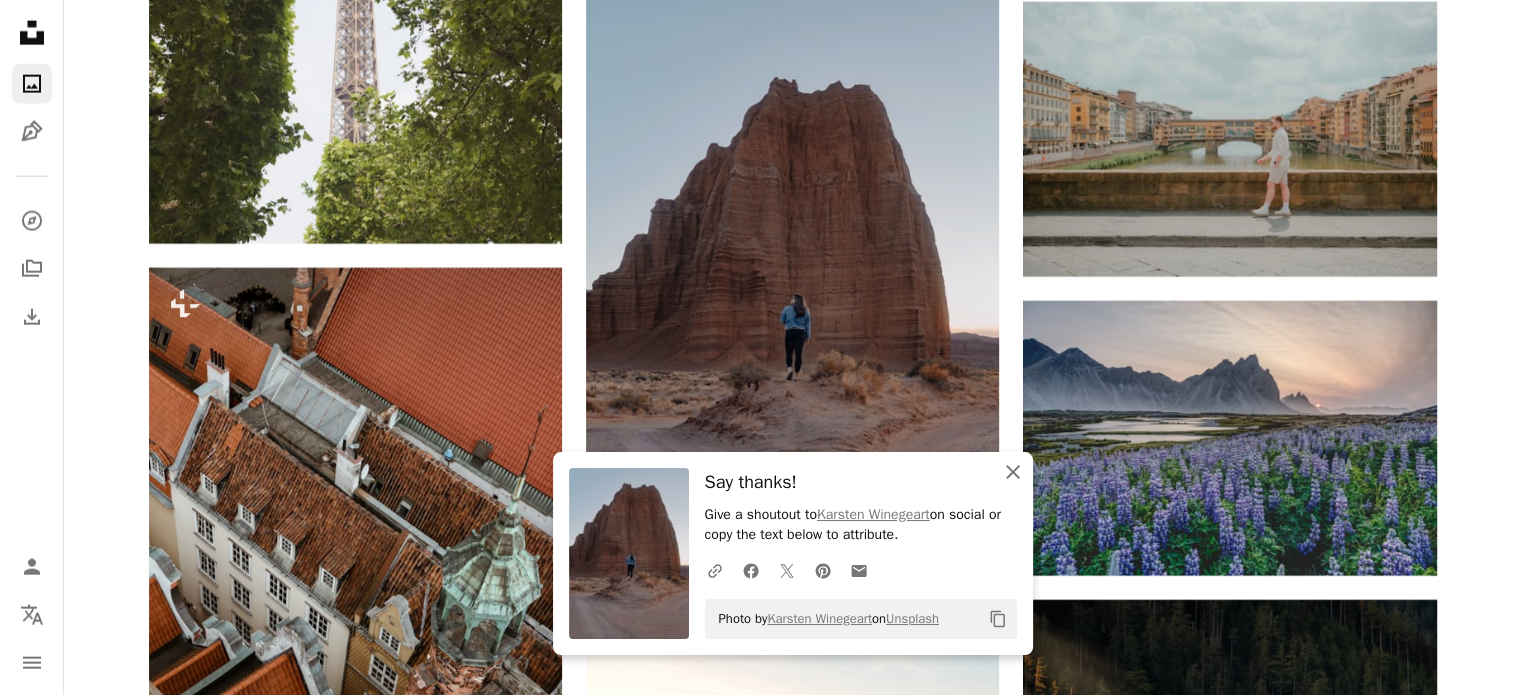 click 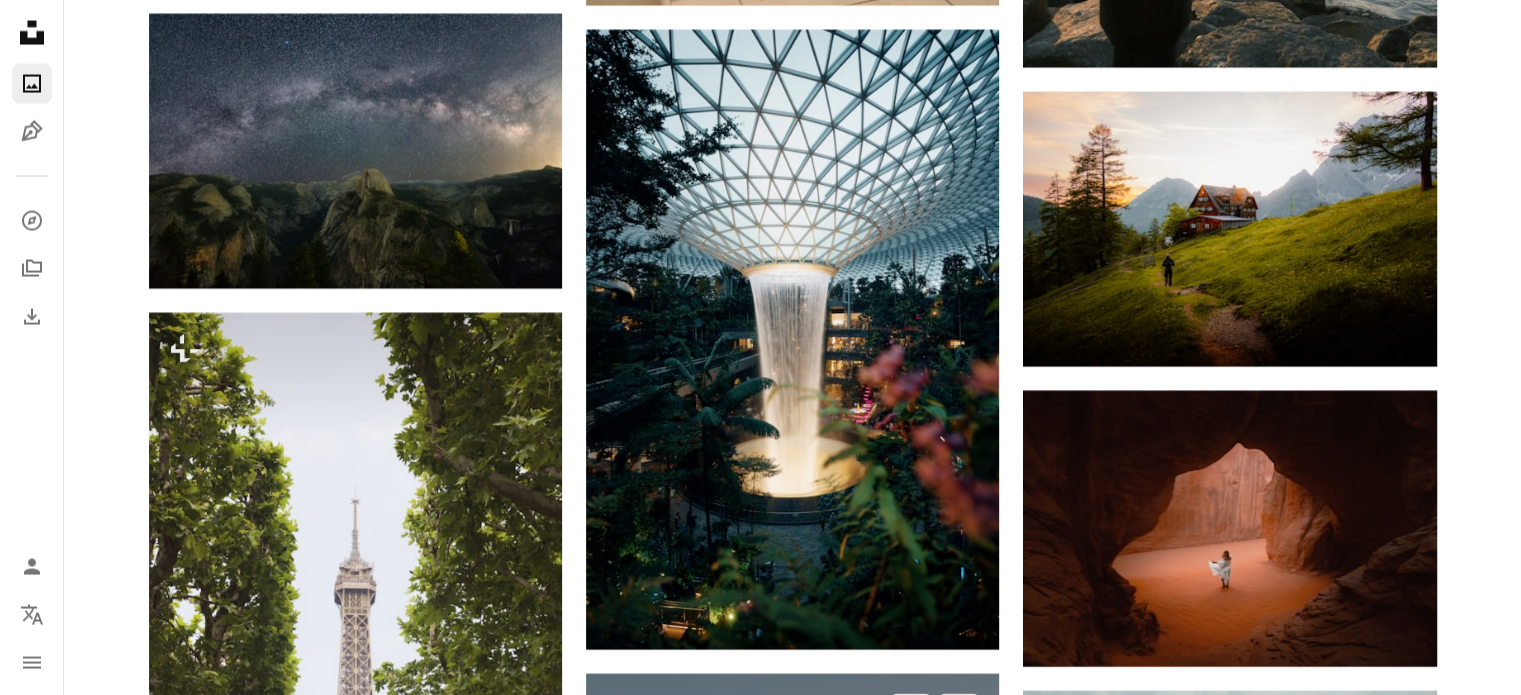 scroll, scrollTop: 4228, scrollLeft: 0, axis: vertical 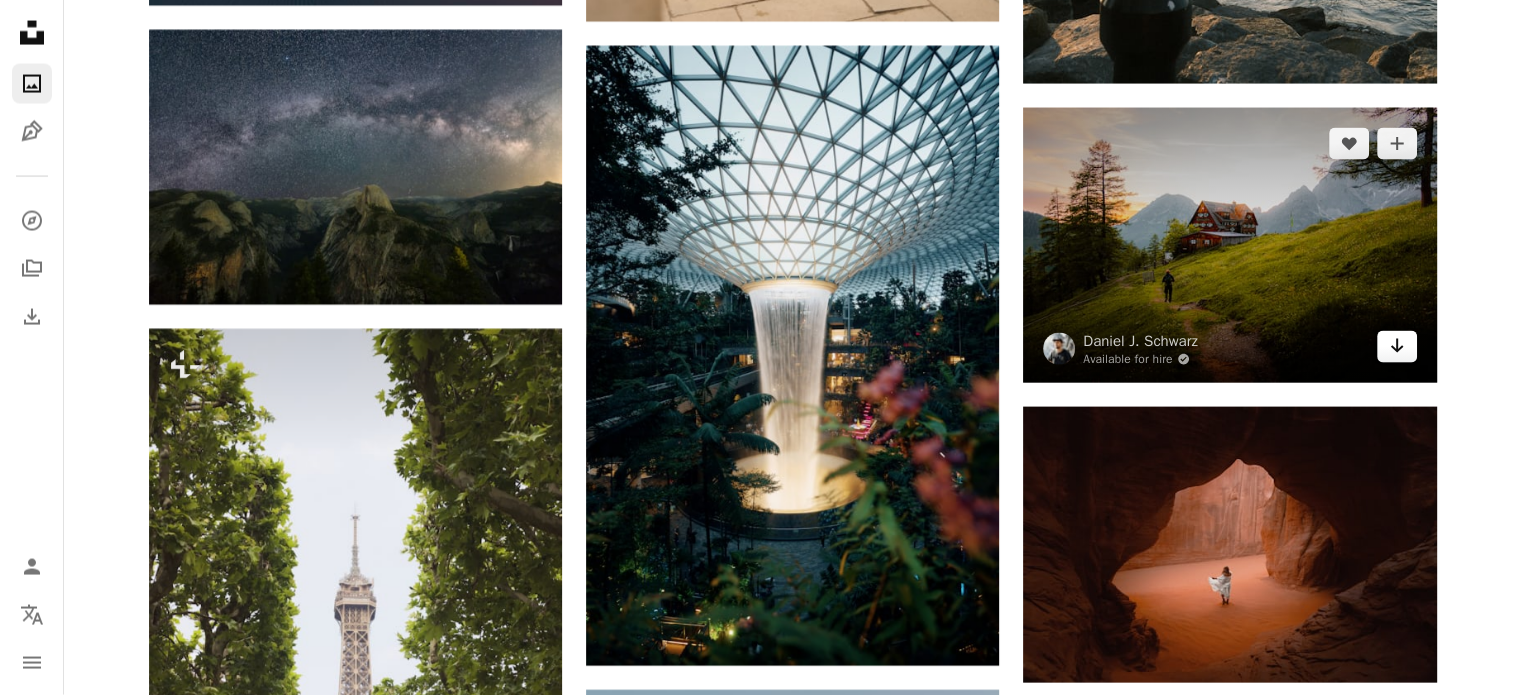 click on "Arrow pointing down" 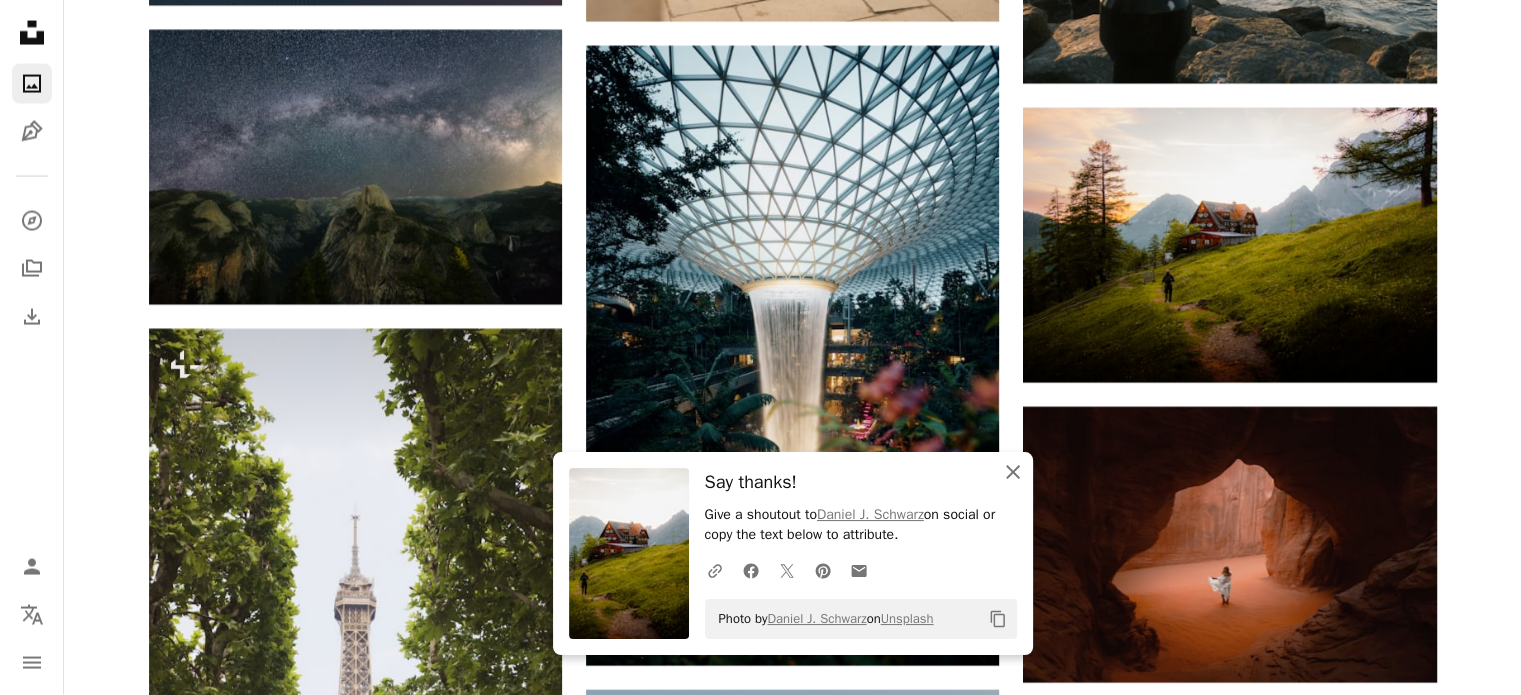 click on "An X shape" 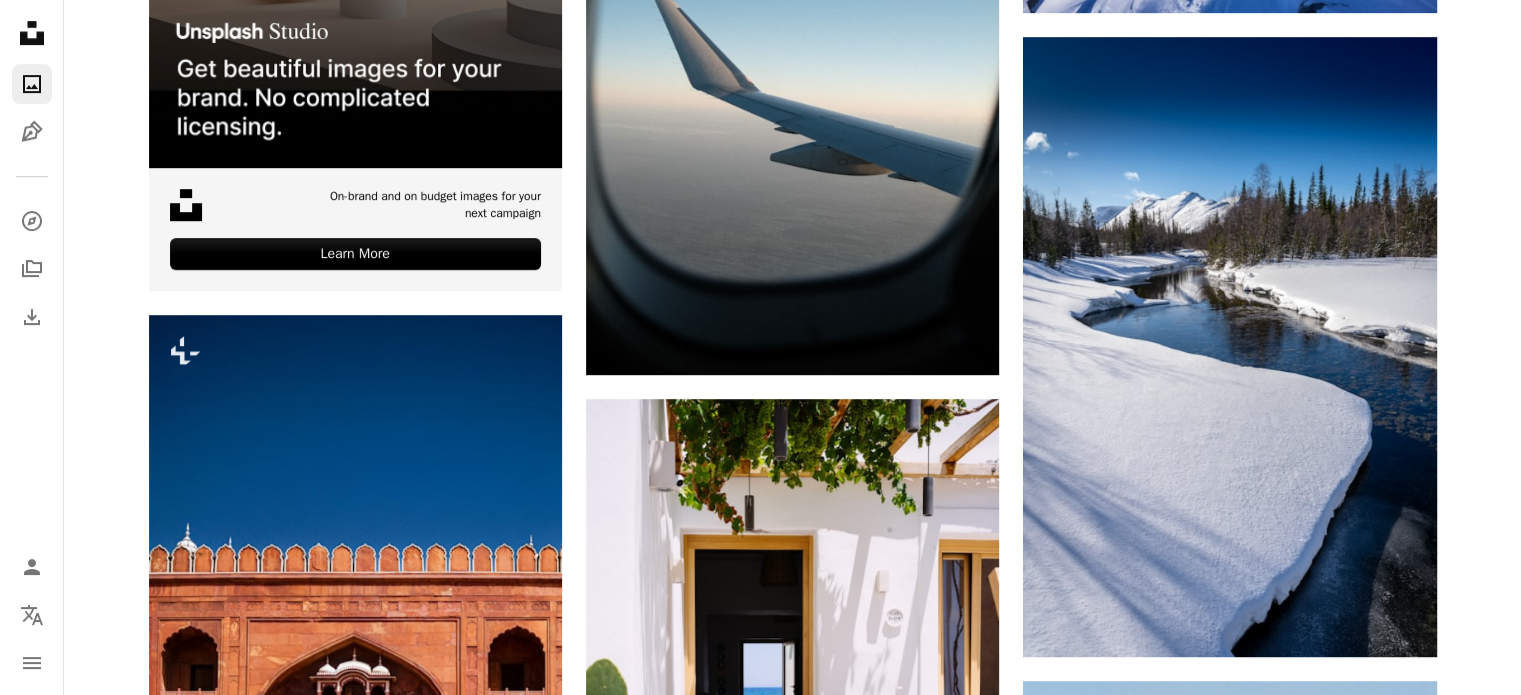 scroll, scrollTop: 0, scrollLeft: 0, axis: both 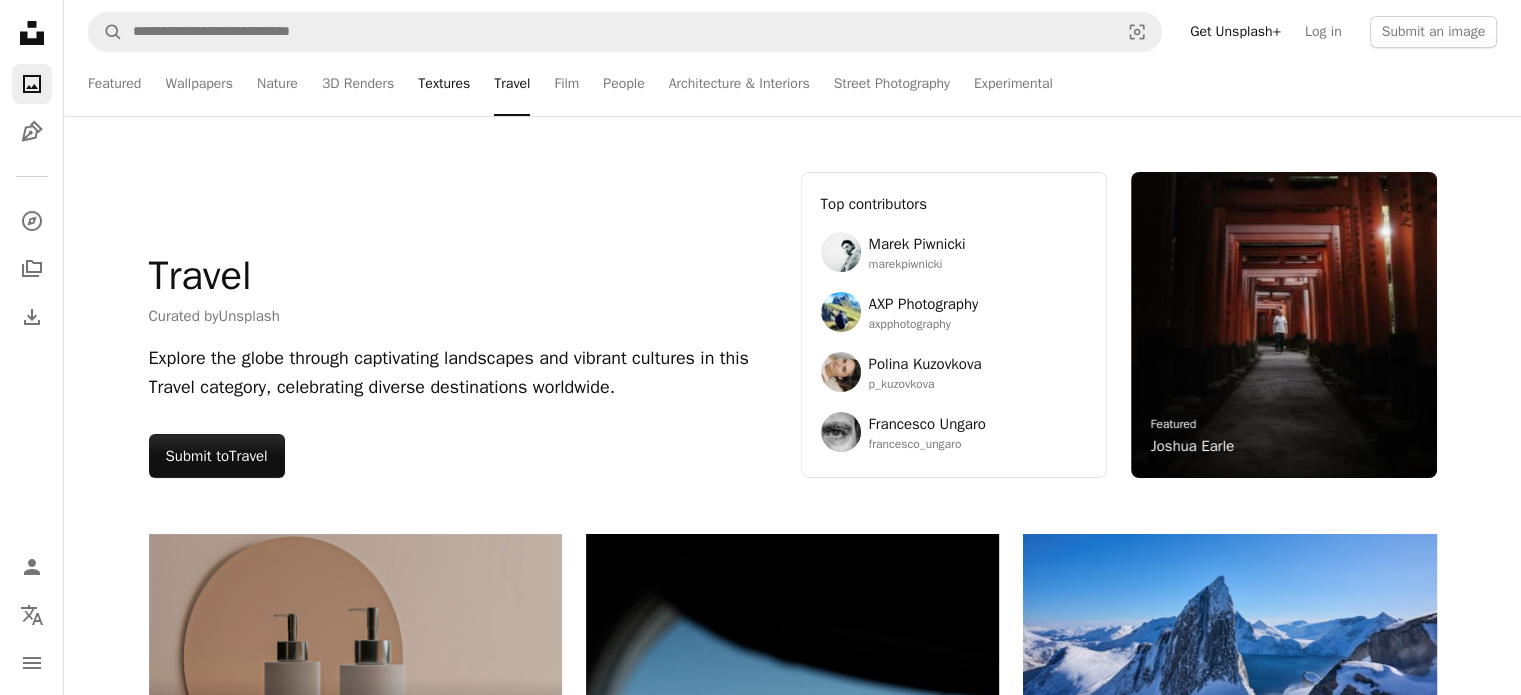 click on "Textures" at bounding box center [444, 84] 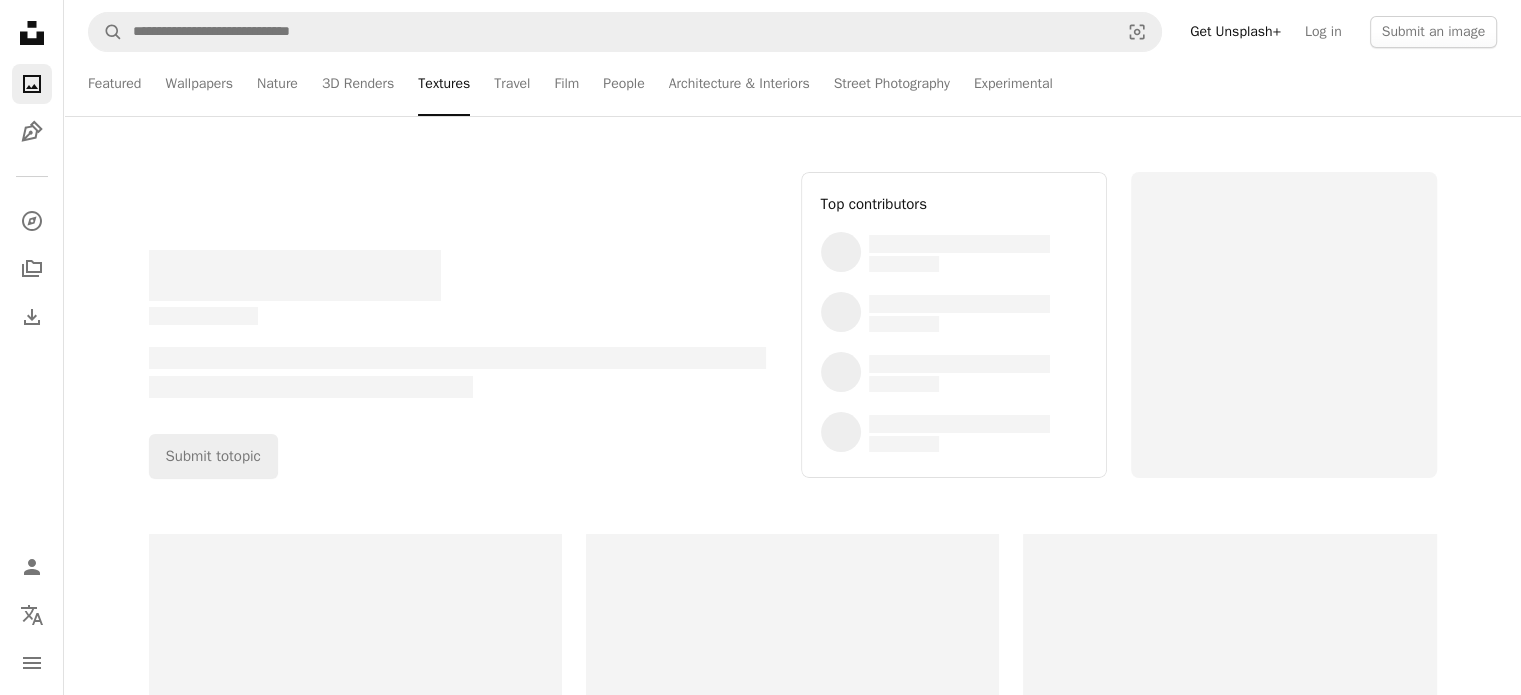 click on "Textures" at bounding box center (444, 84) 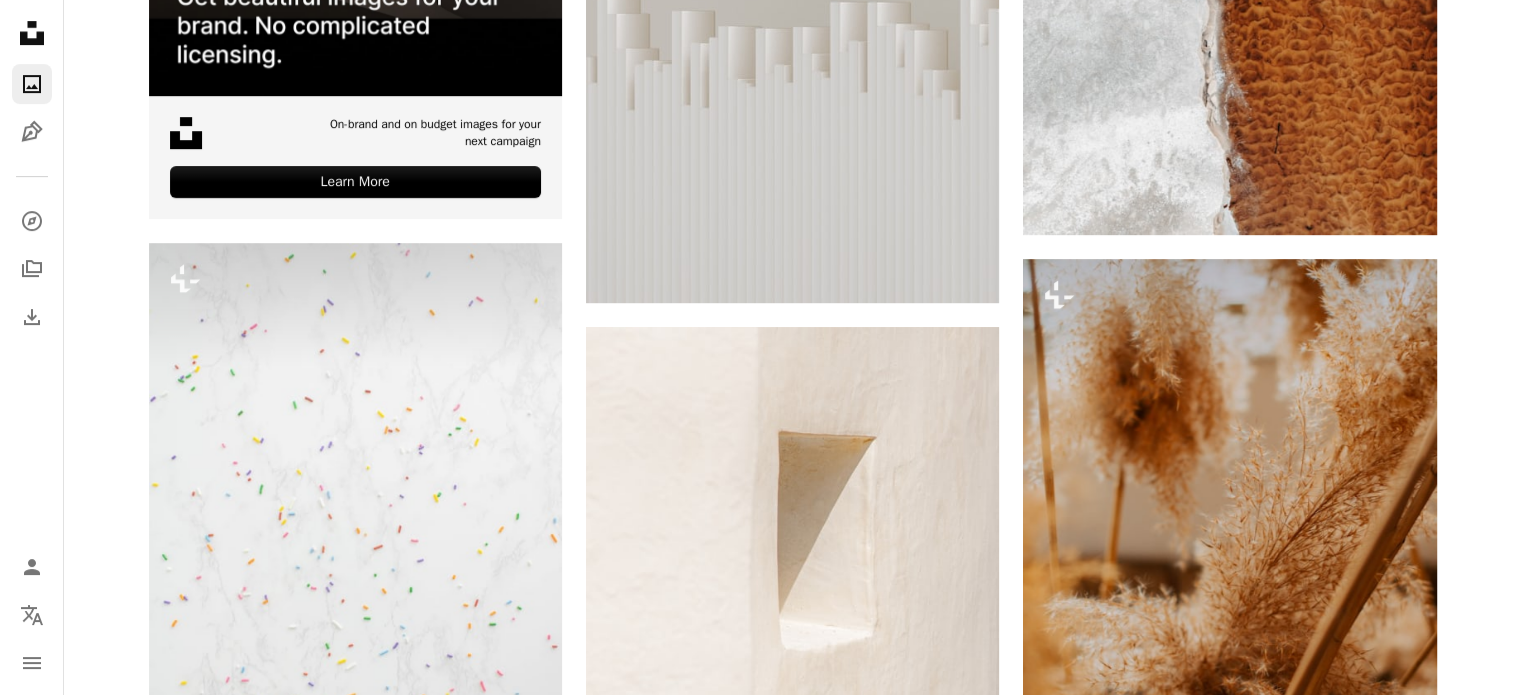 scroll, scrollTop: 0, scrollLeft: 0, axis: both 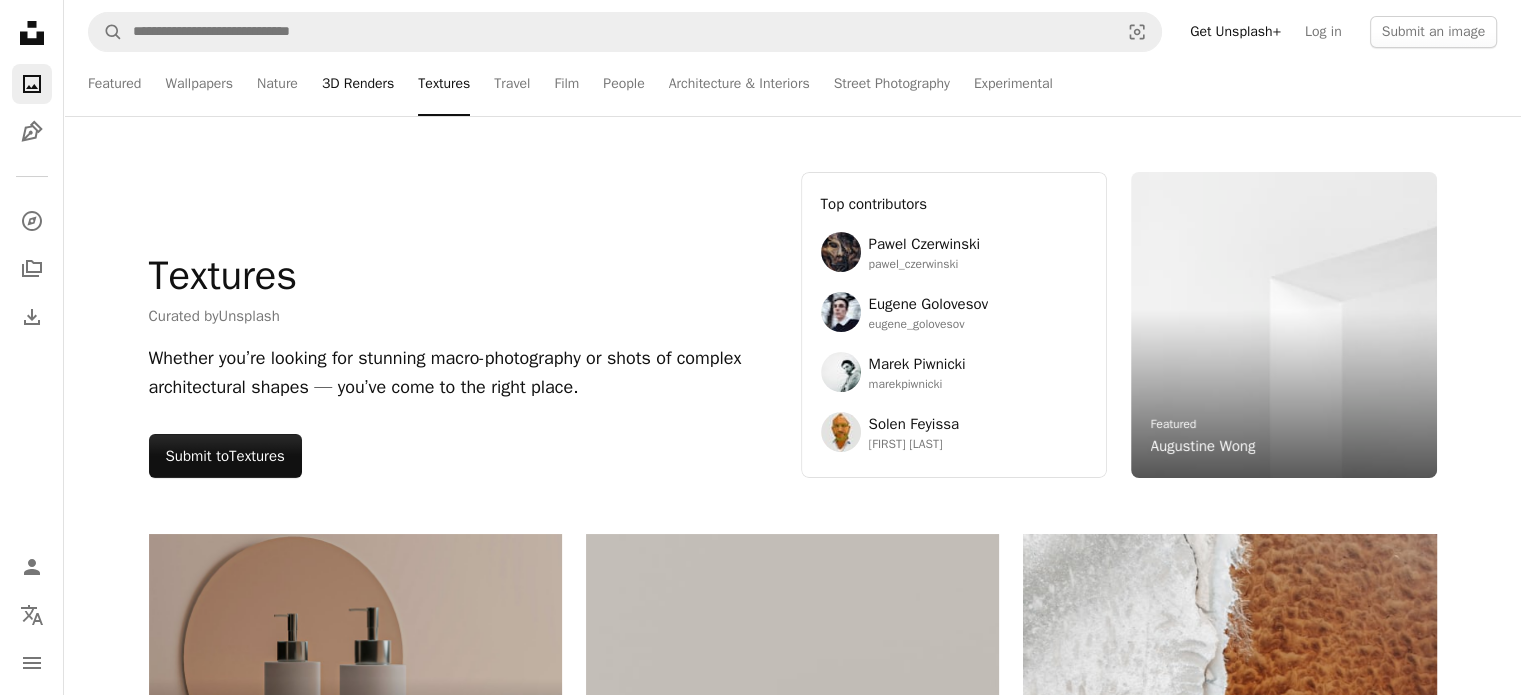 click on "3D Renders" at bounding box center (358, 84) 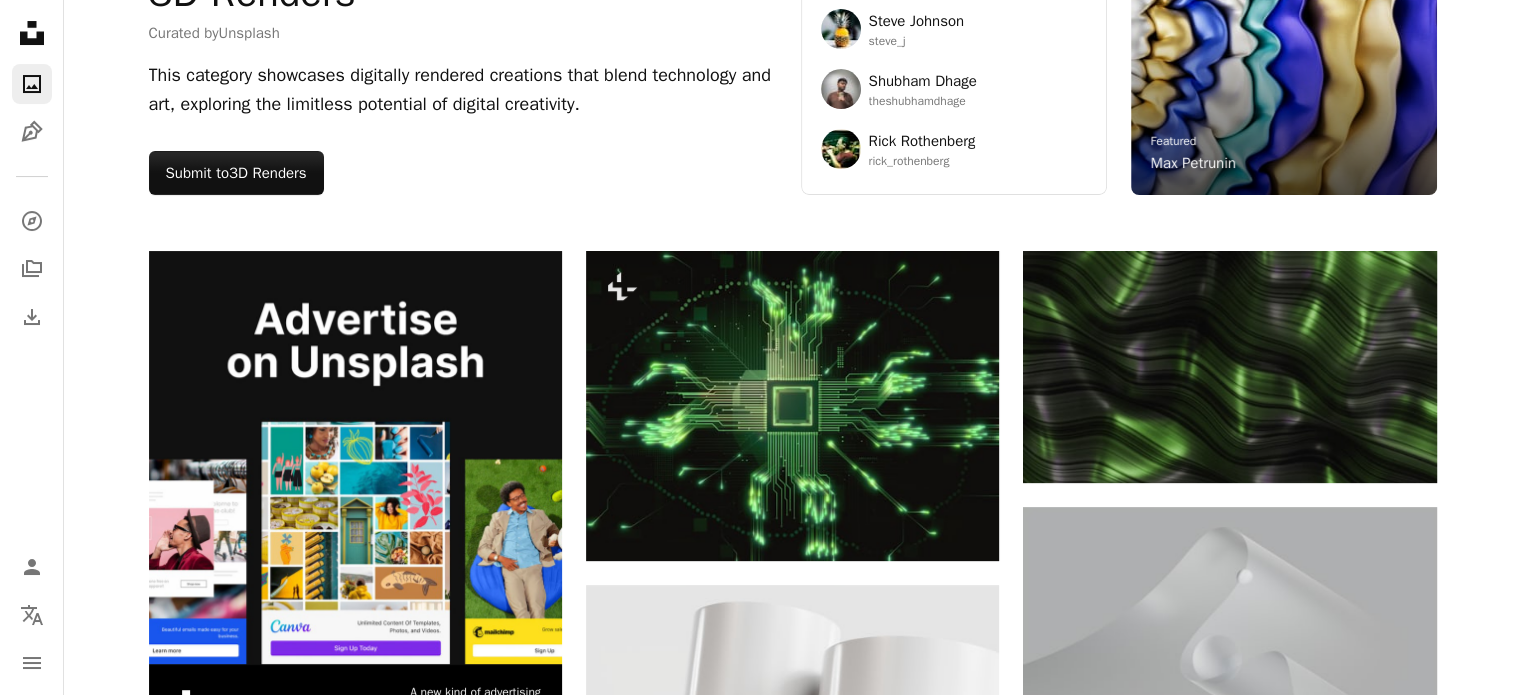scroll, scrollTop: 0, scrollLeft: 0, axis: both 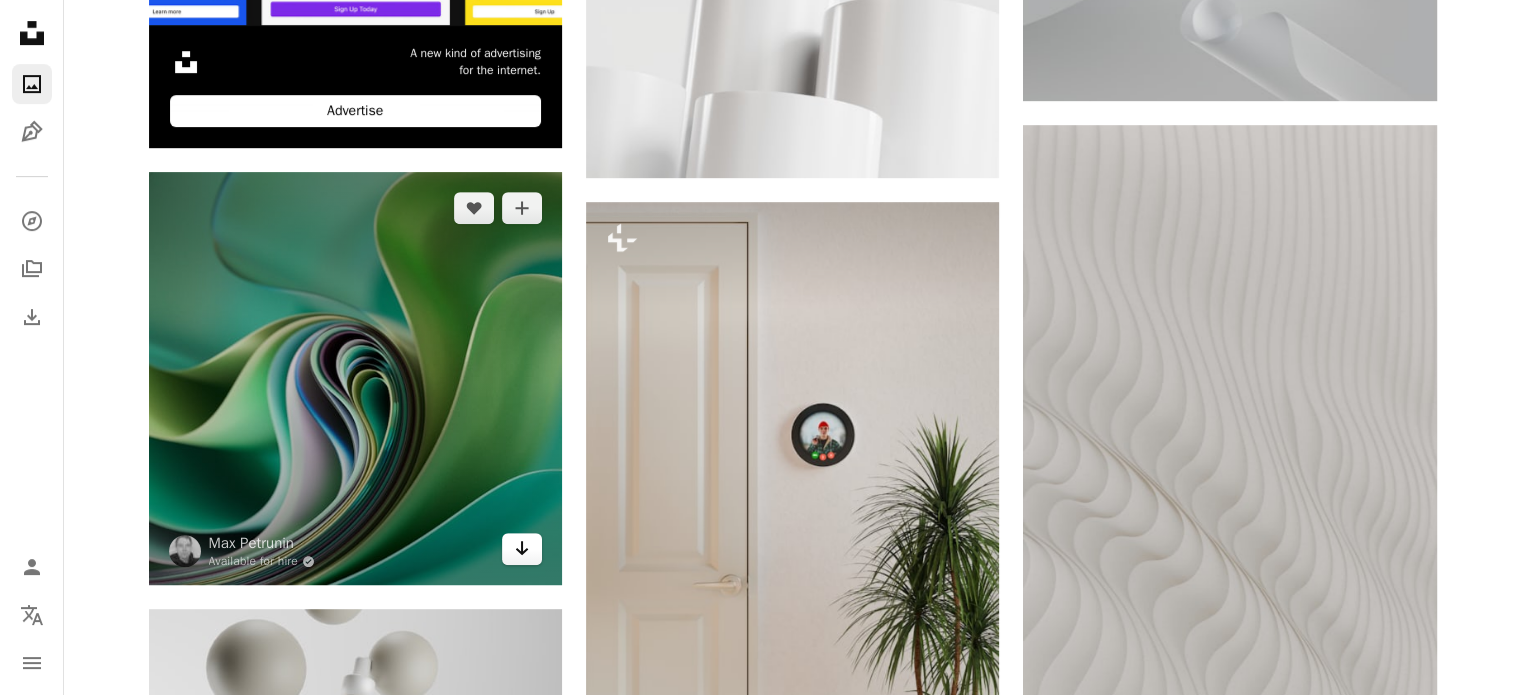 click on "Arrow pointing down" 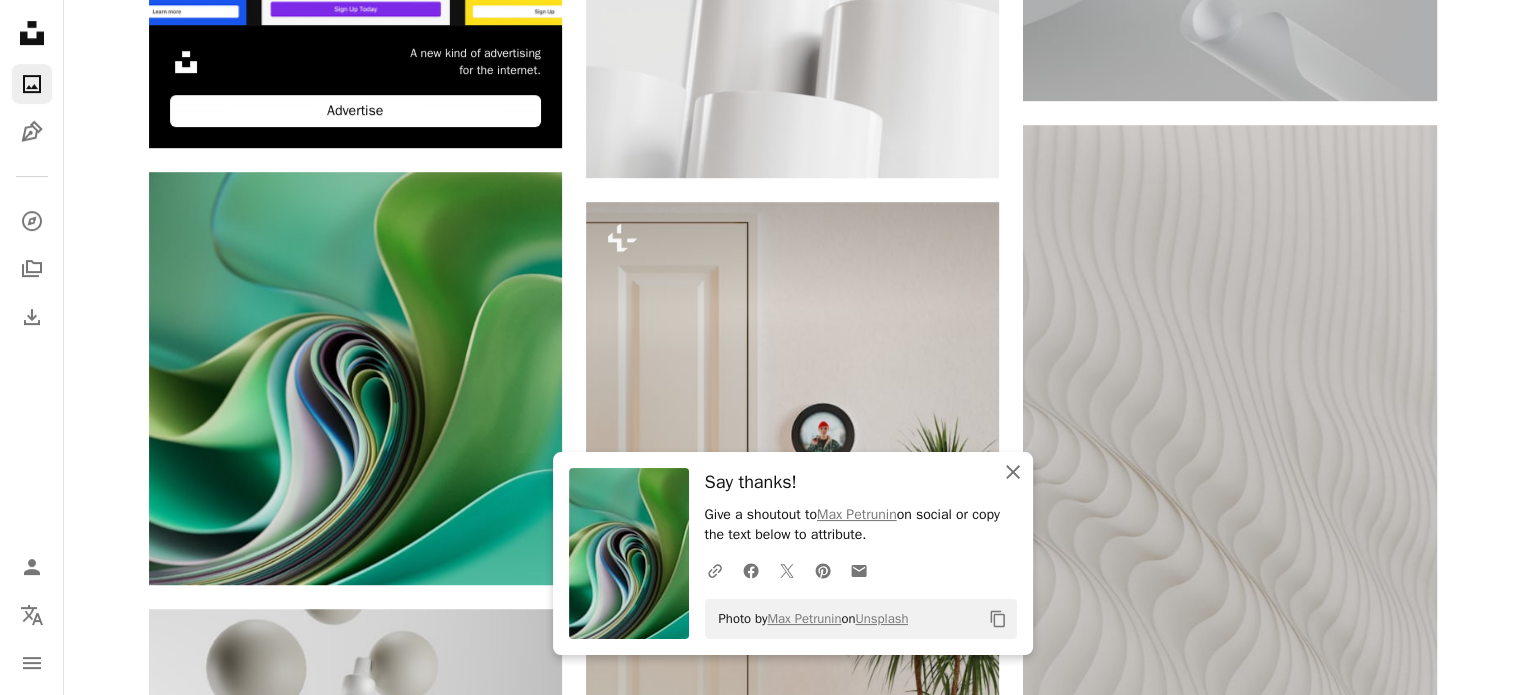 click on "An X shape" 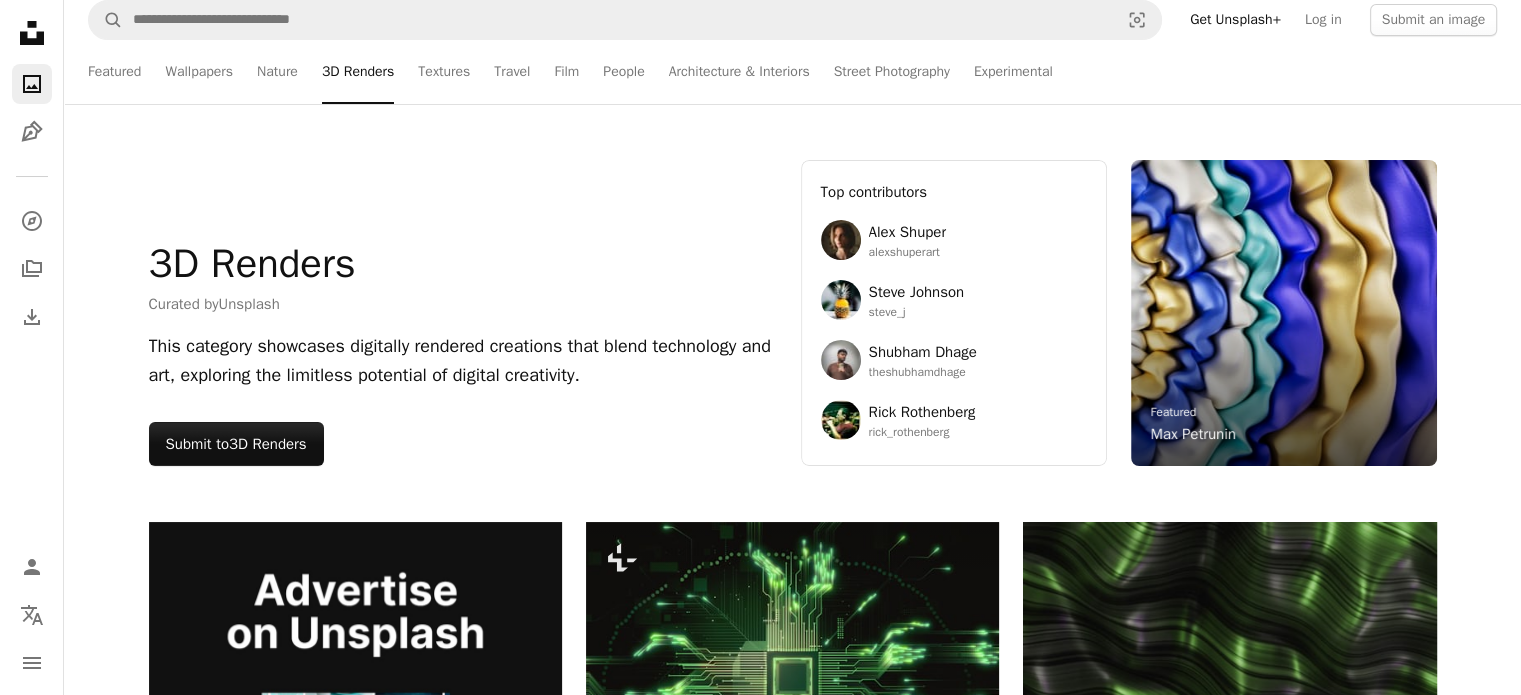 scroll, scrollTop: 0, scrollLeft: 0, axis: both 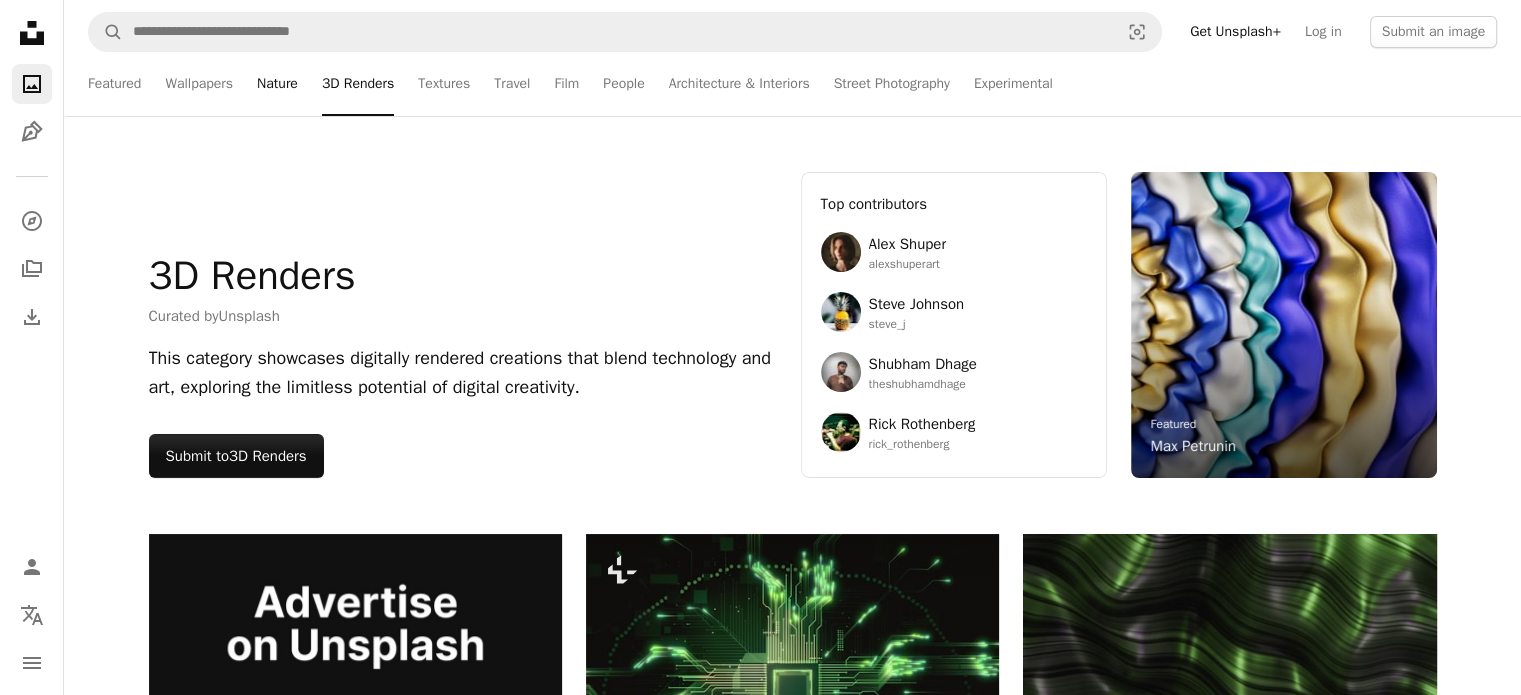 click on "Nature" at bounding box center [277, 84] 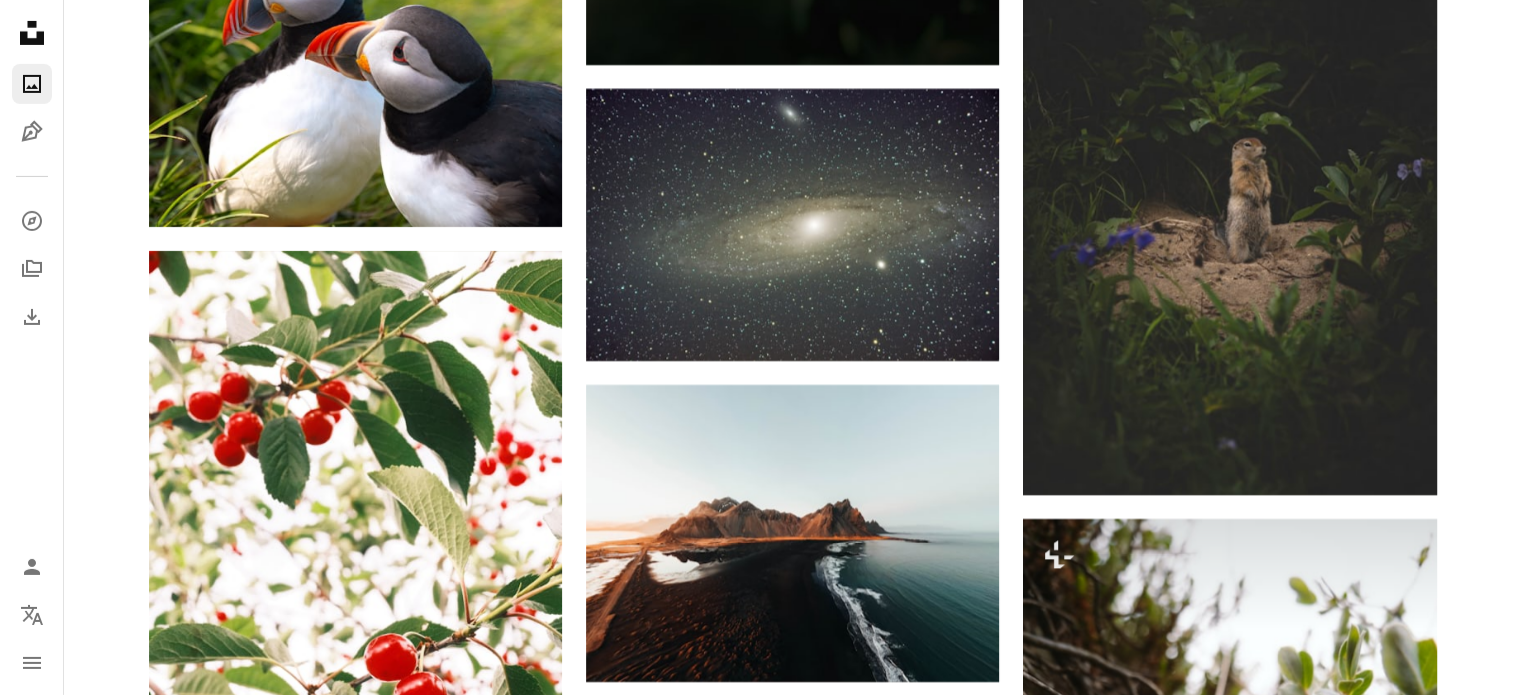 scroll, scrollTop: 6905, scrollLeft: 0, axis: vertical 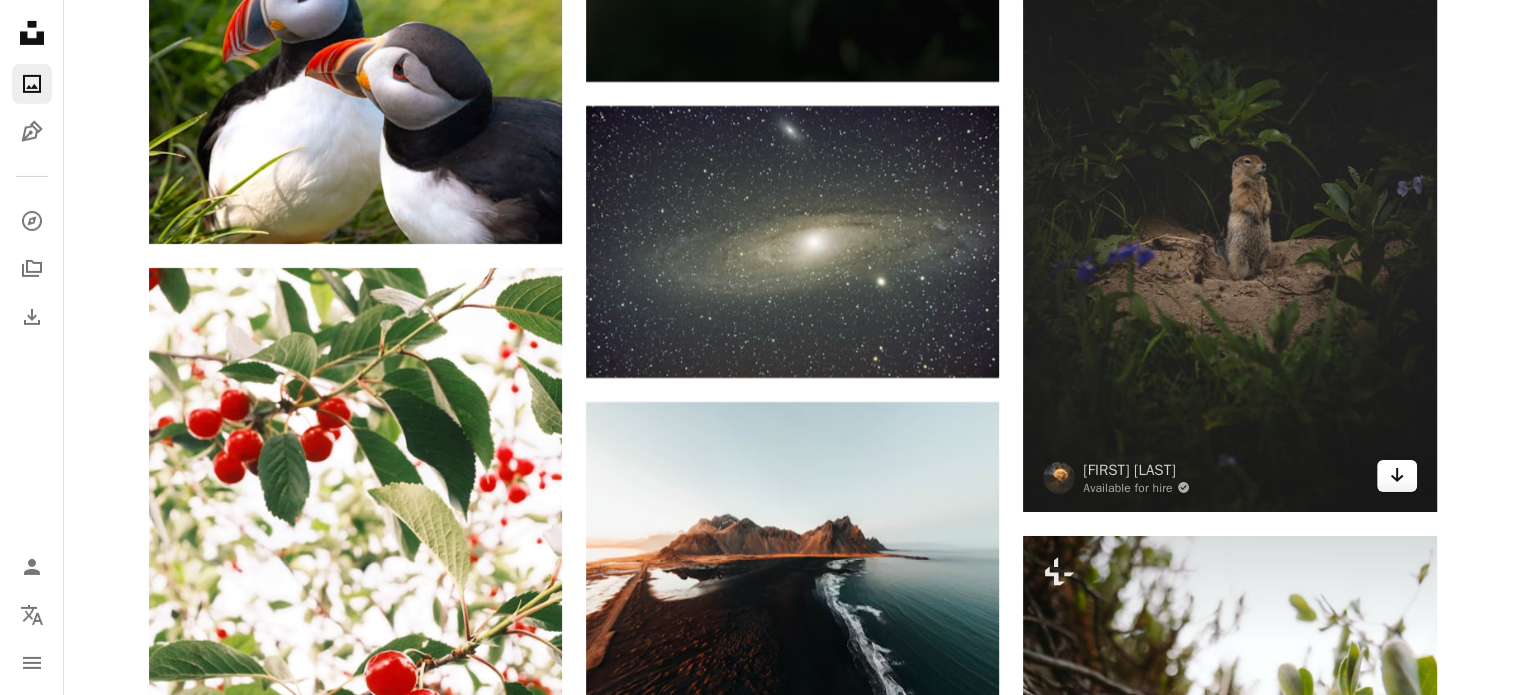 click on "Arrow pointing down" 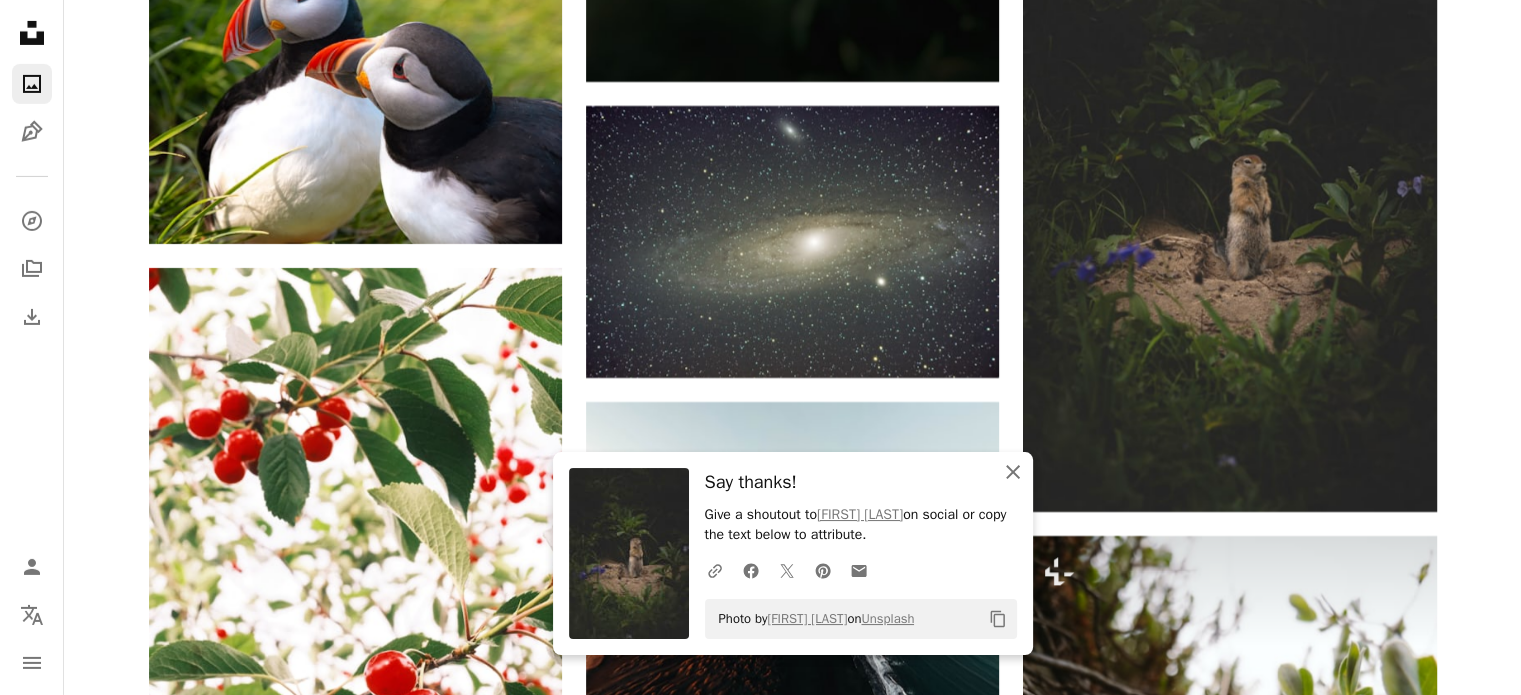 click on "An X shape" 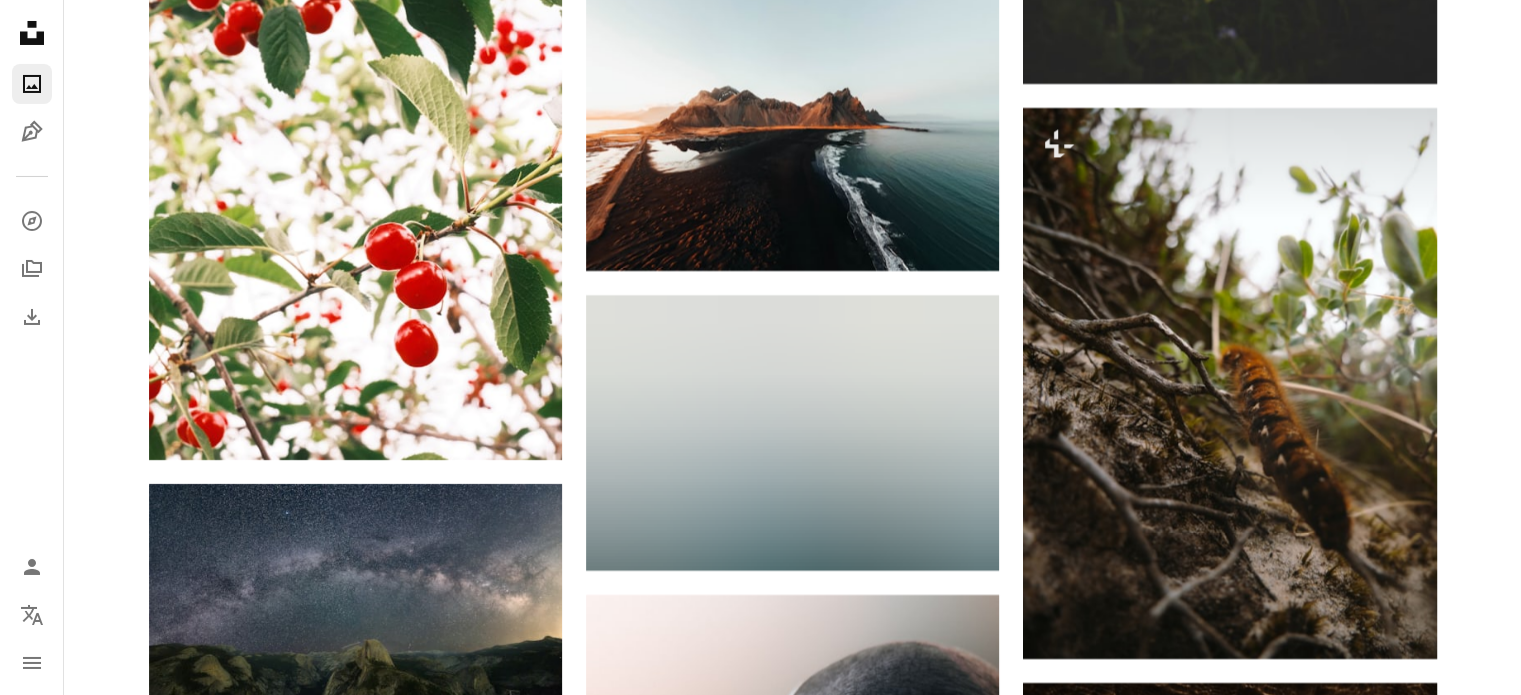 scroll, scrollTop: 7488, scrollLeft: 0, axis: vertical 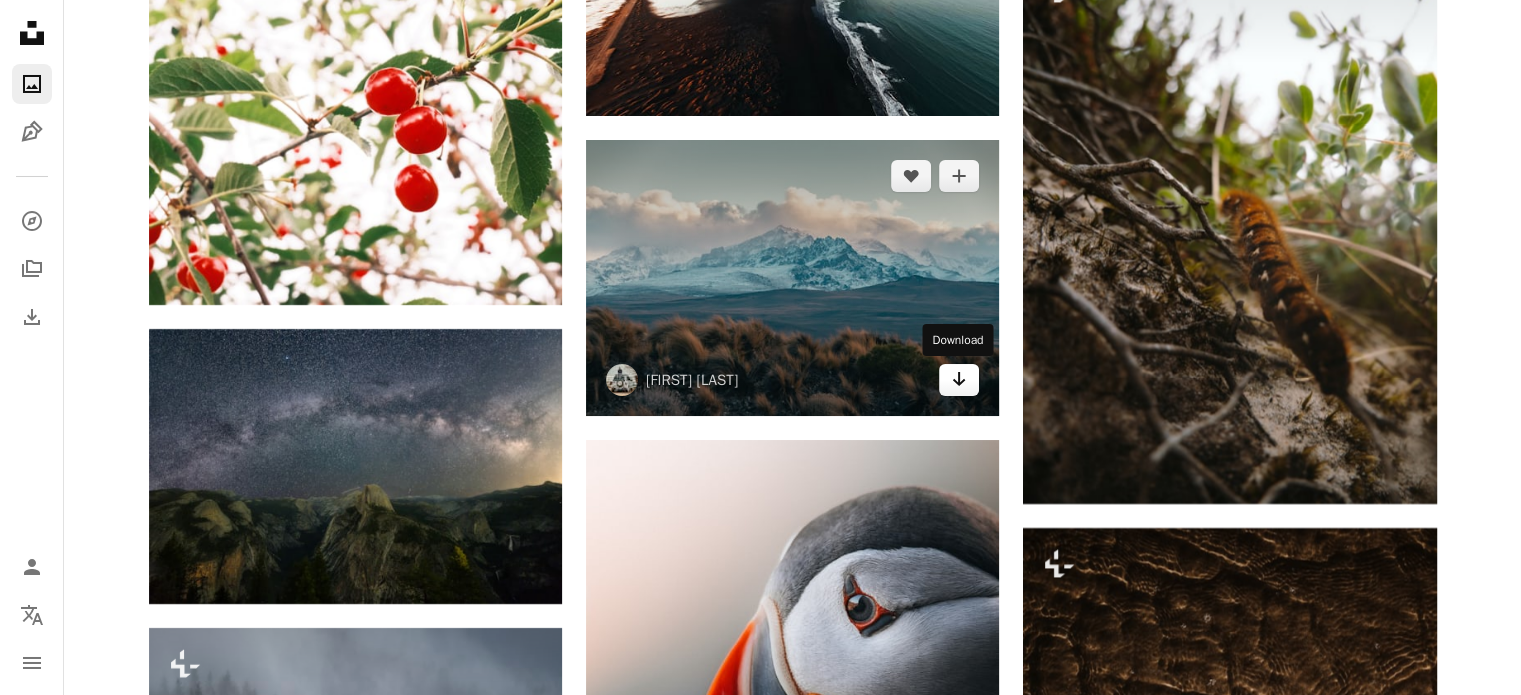 click 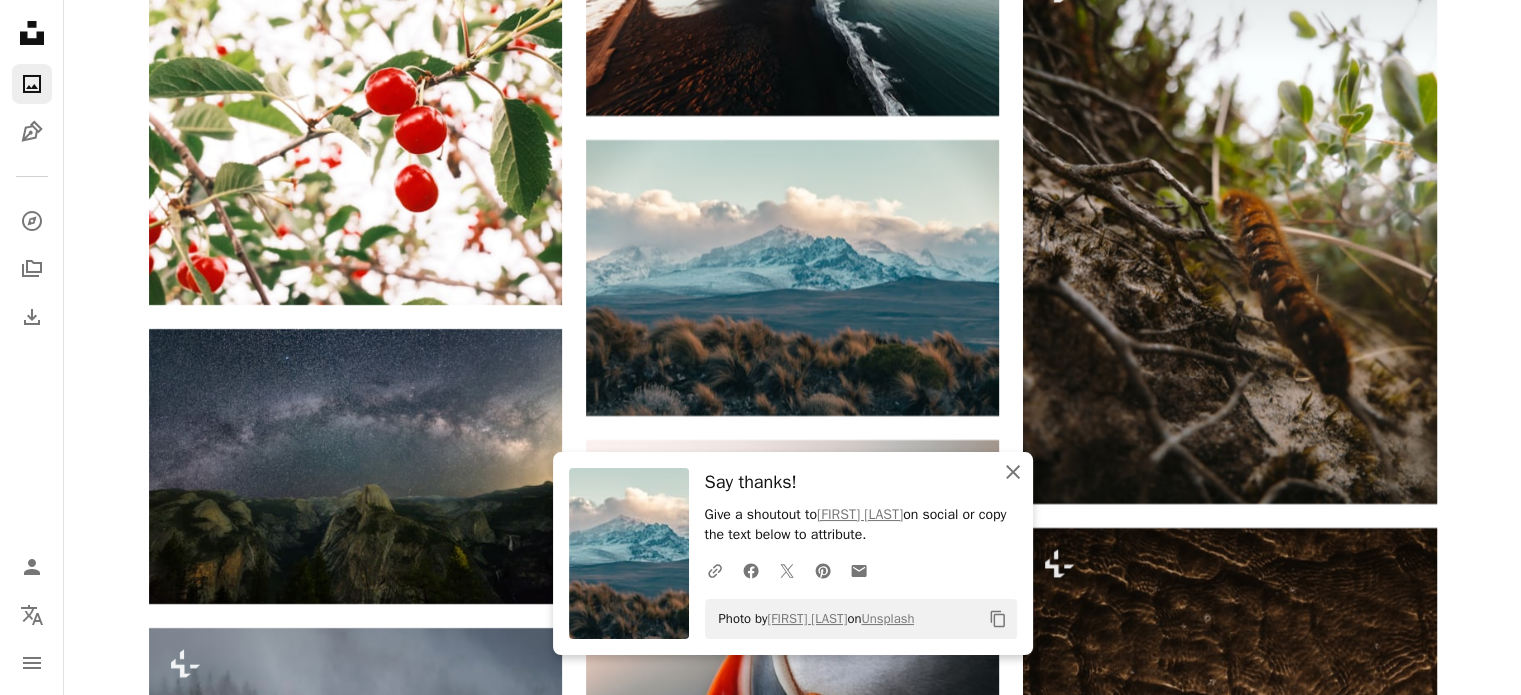 click on "An X shape" 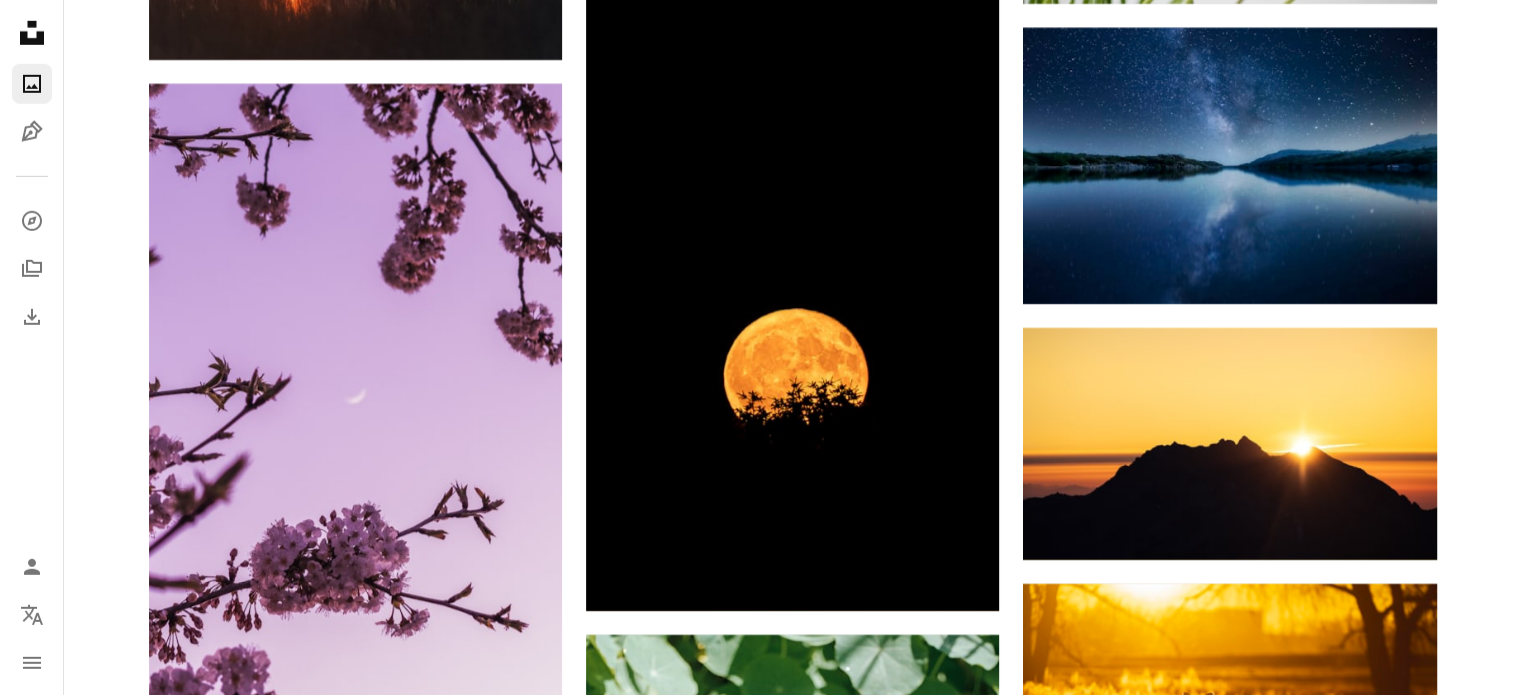 scroll, scrollTop: 13828, scrollLeft: 0, axis: vertical 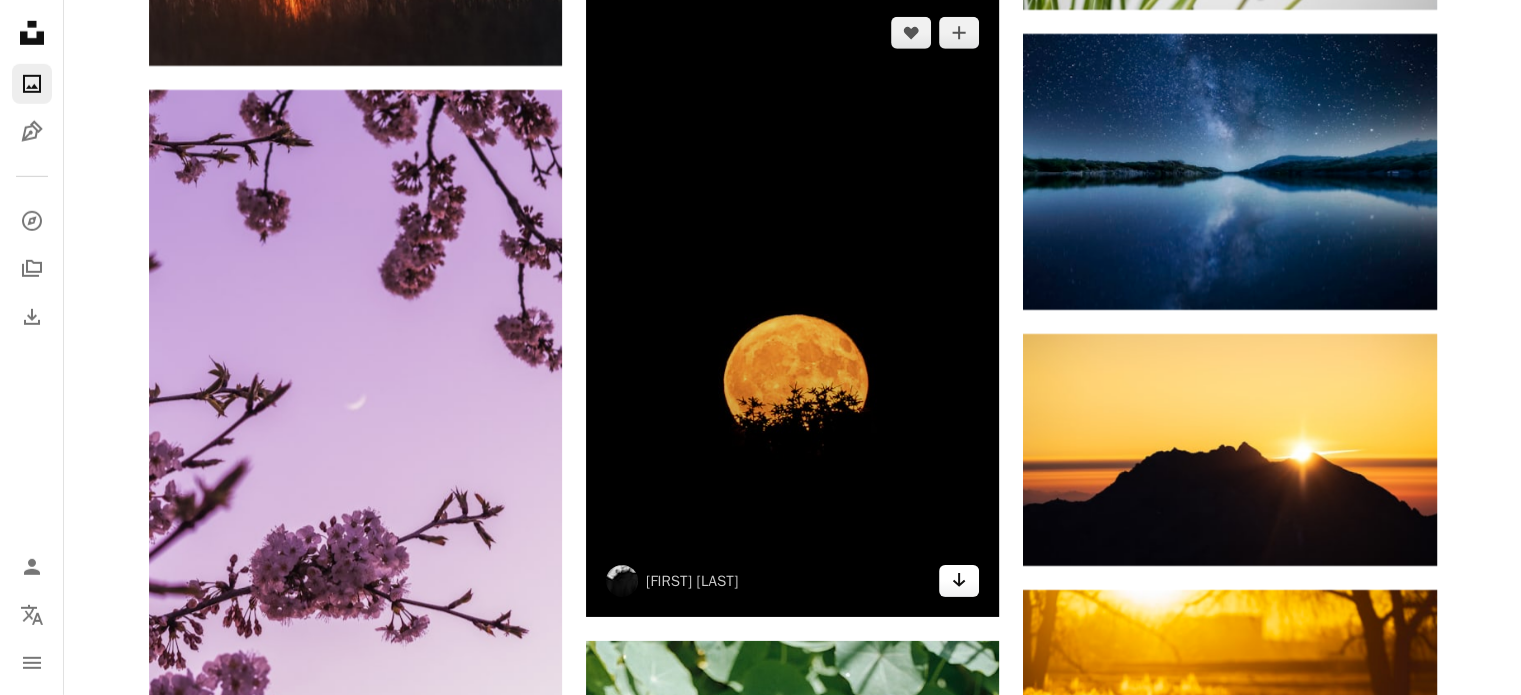 click on "Arrow pointing down" 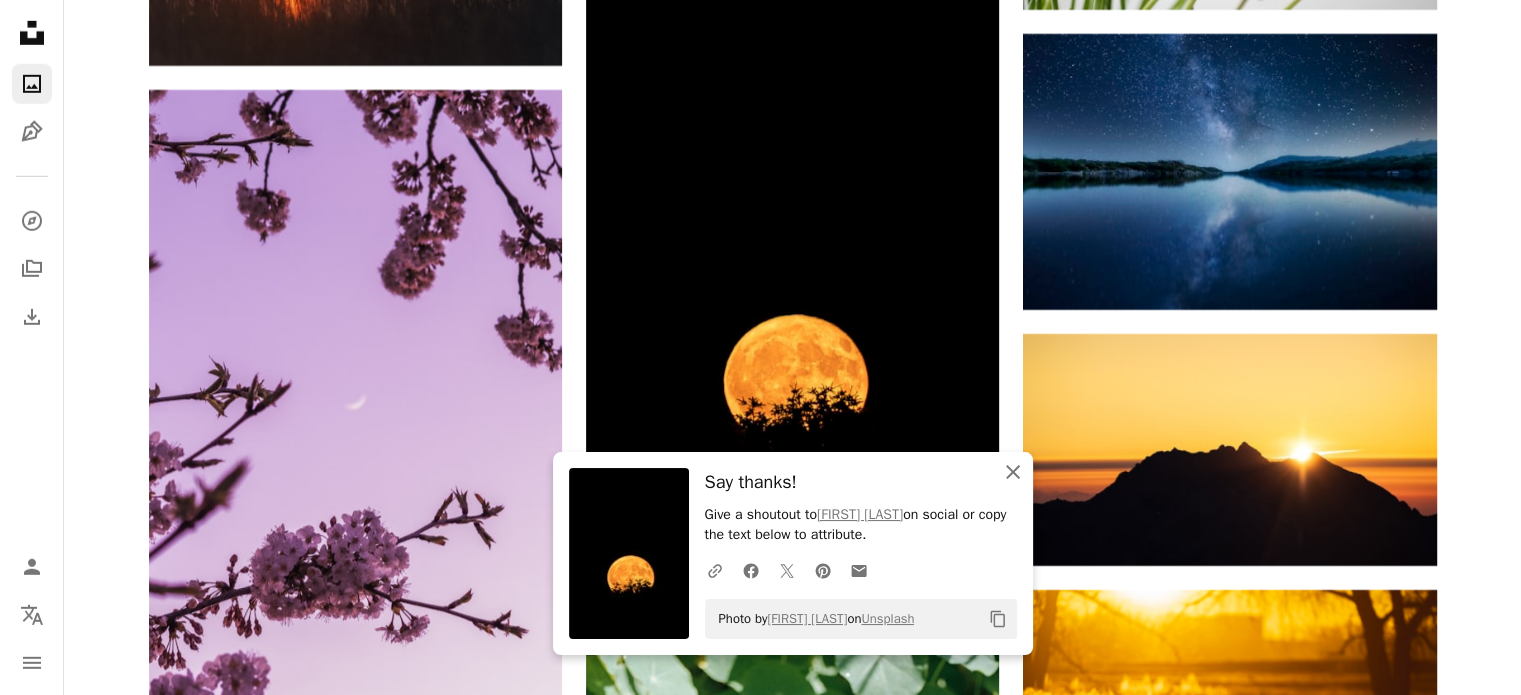 click 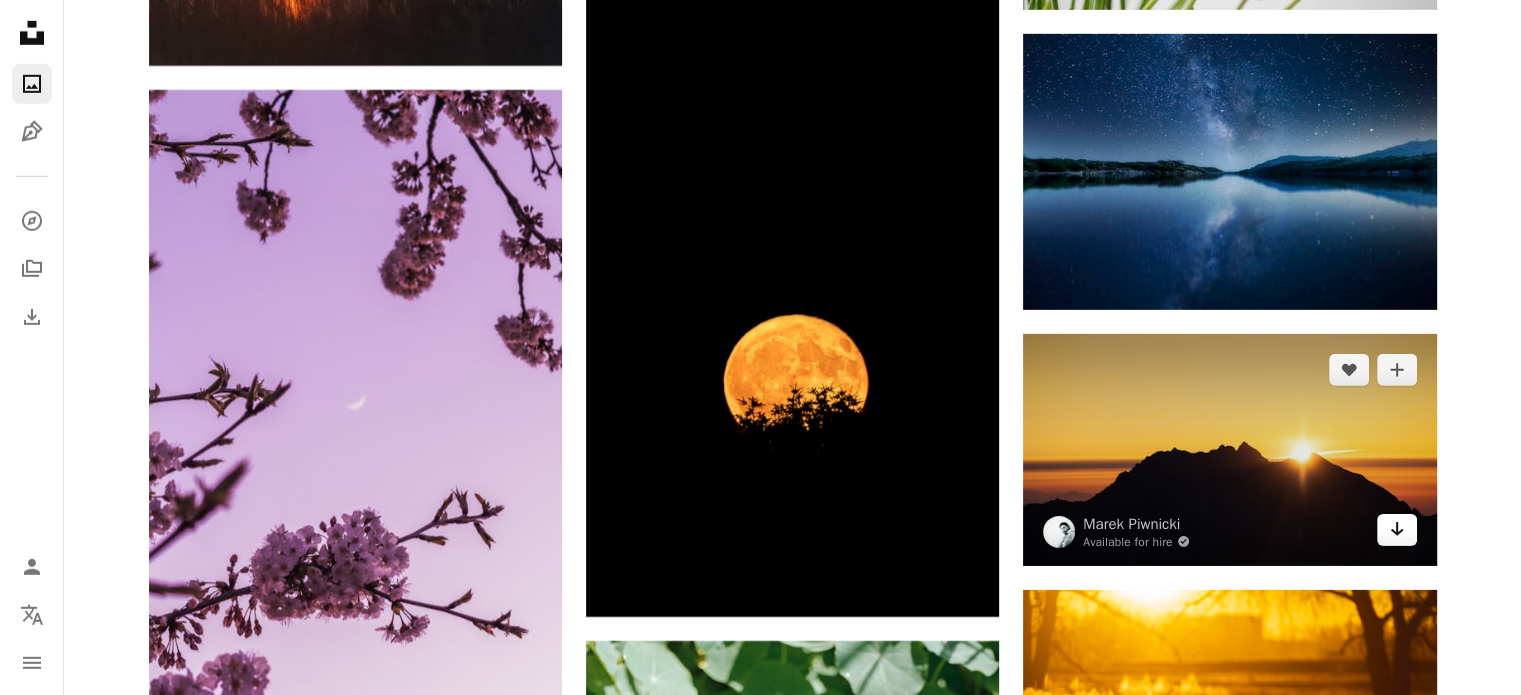 click on "Arrow pointing down" at bounding box center (1397, 530) 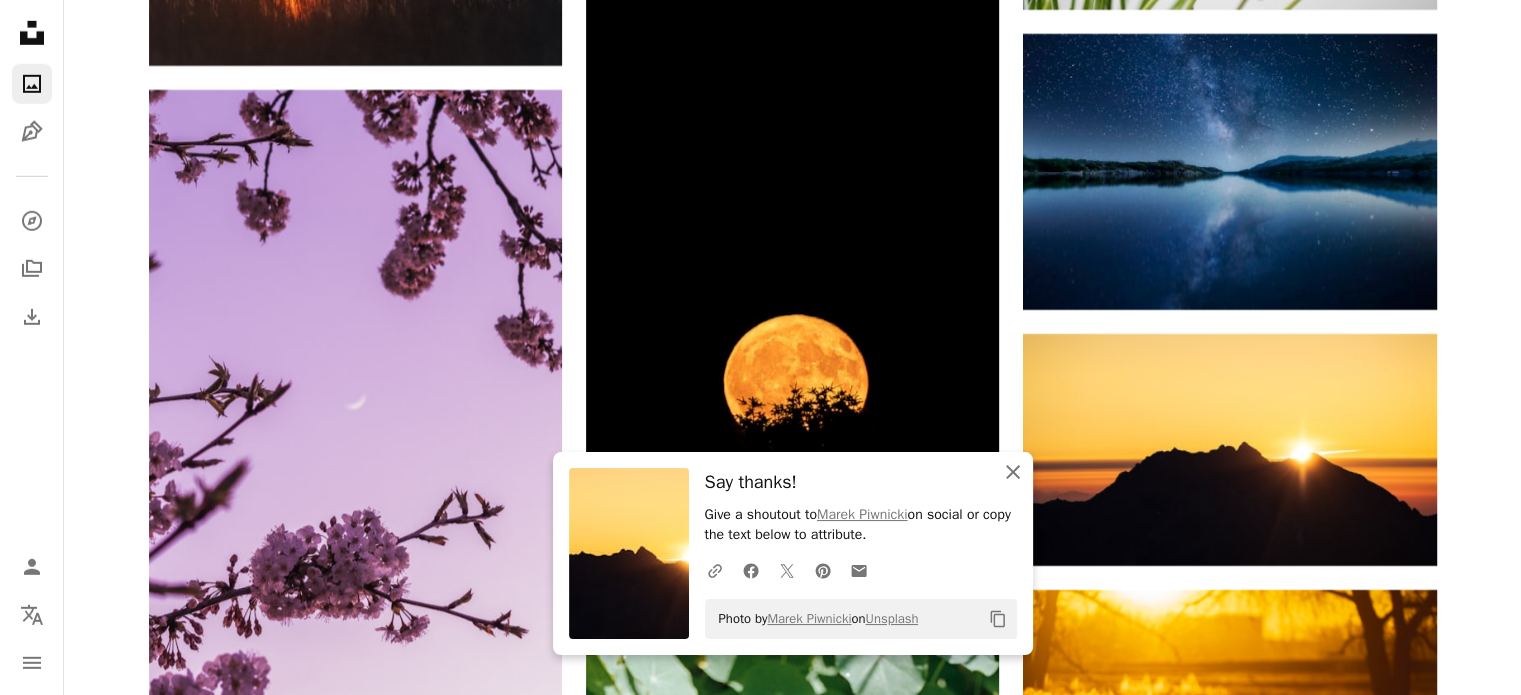 click on "An X shape" 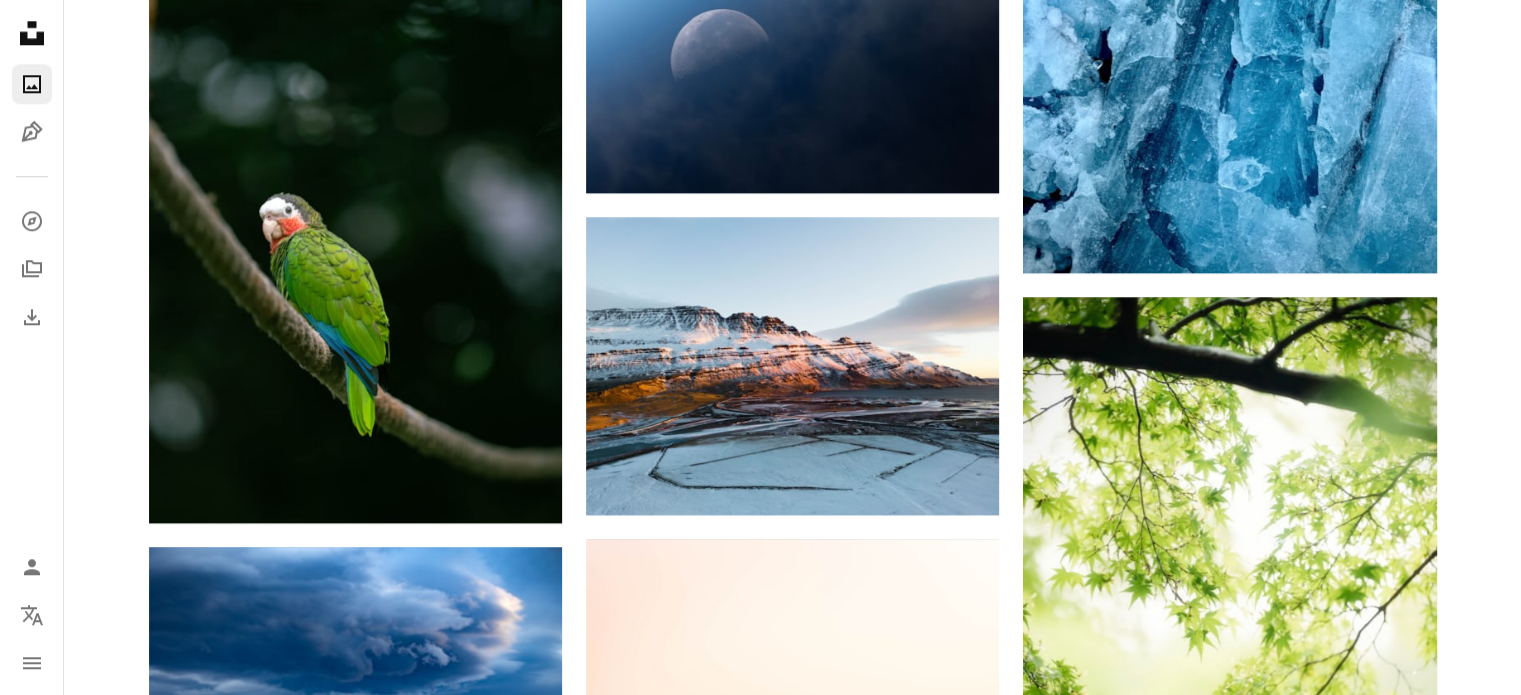scroll, scrollTop: 0, scrollLeft: 0, axis: both 